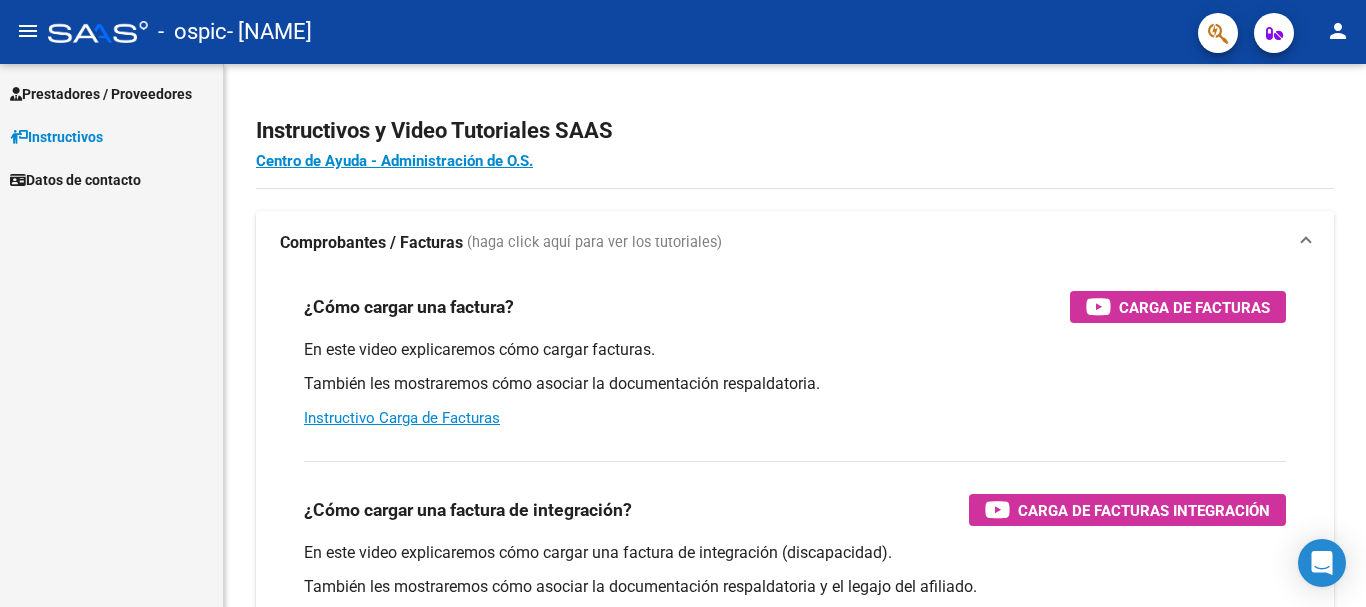 scroll, scrollTop: 0, scrollLeft: 0, axis: both 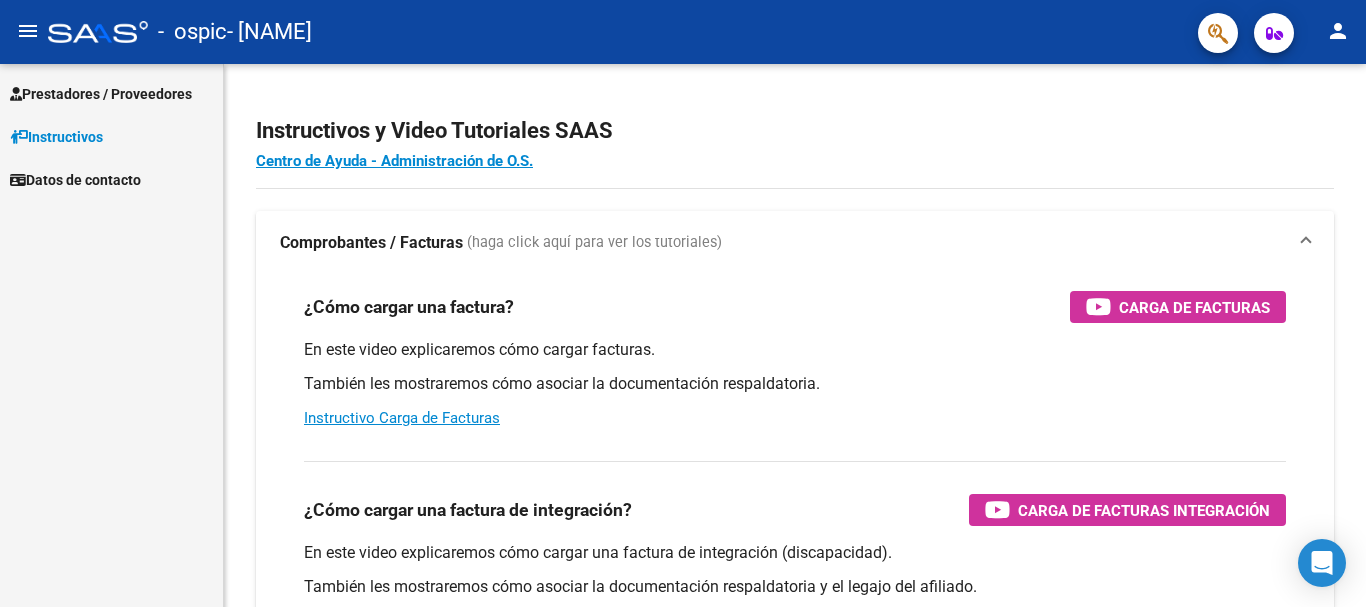 click on "Prestadores / Proveedores" at bounding box center [101, 94] 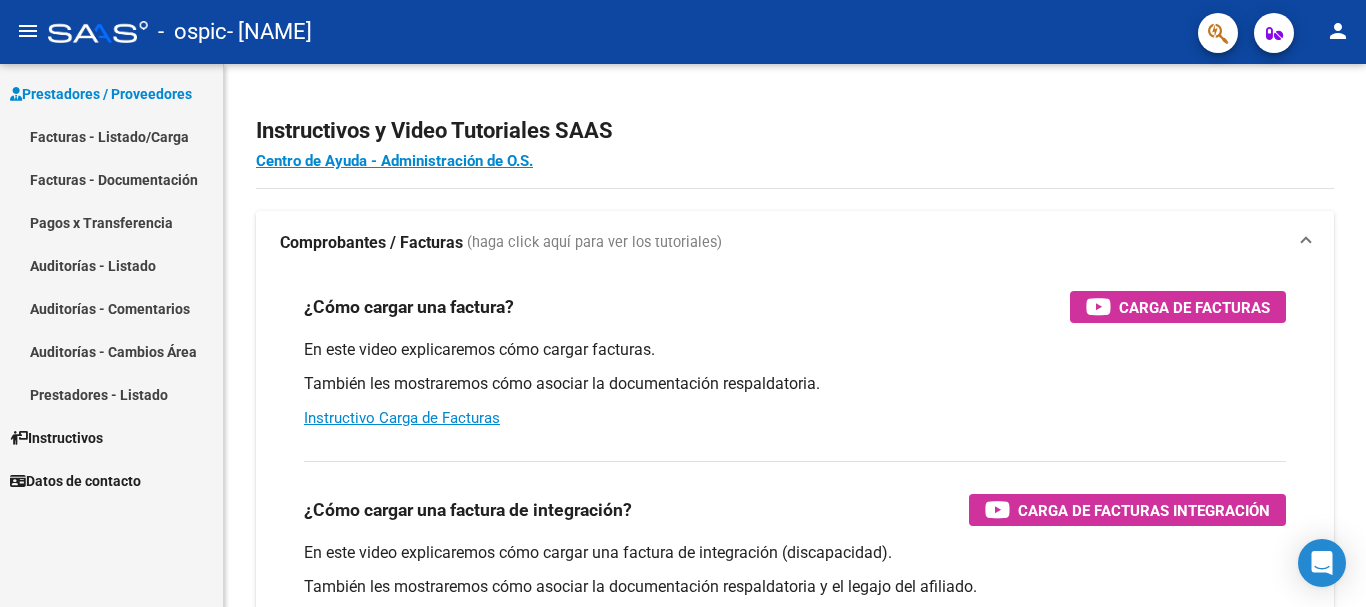 click on "Facturas - Listado/Carga" at bounding box center [111, 136] 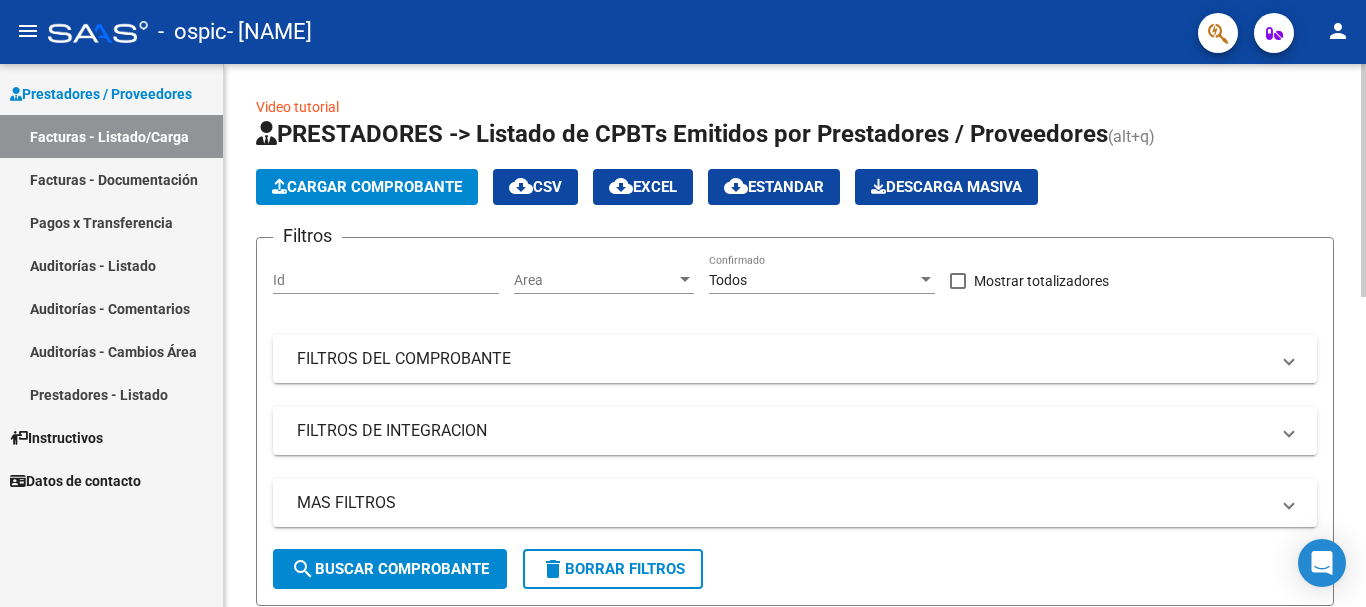 click on "Cargar Comprobante" 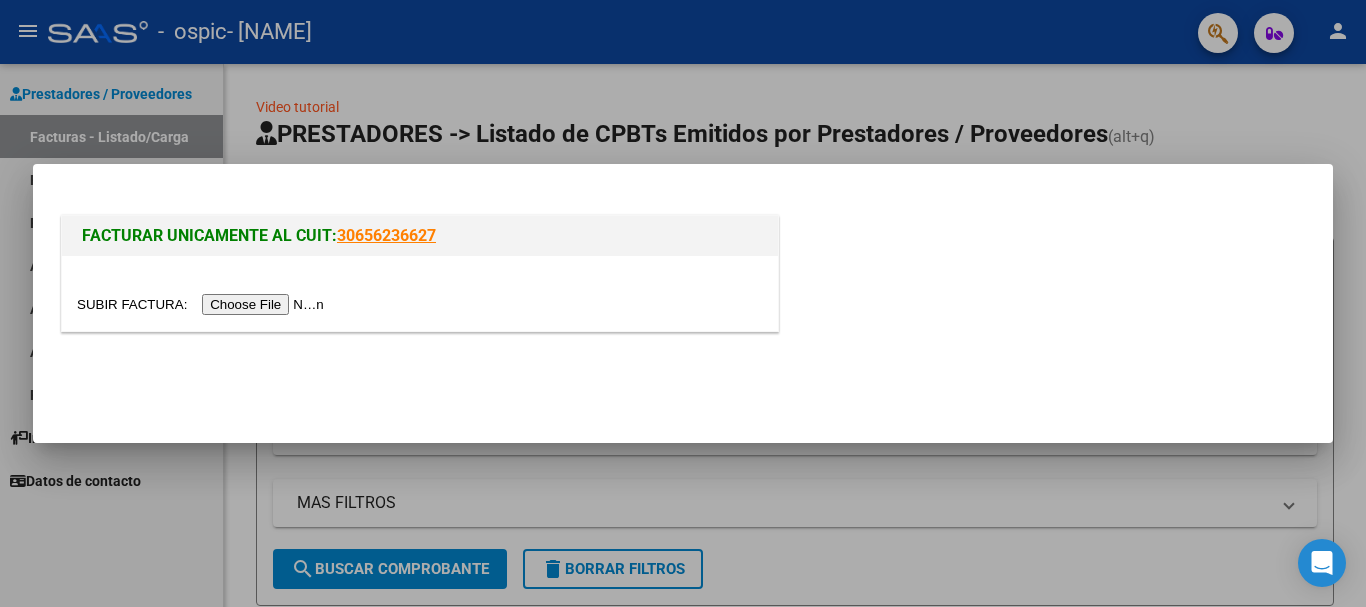 click at bounding box center [203, 304] 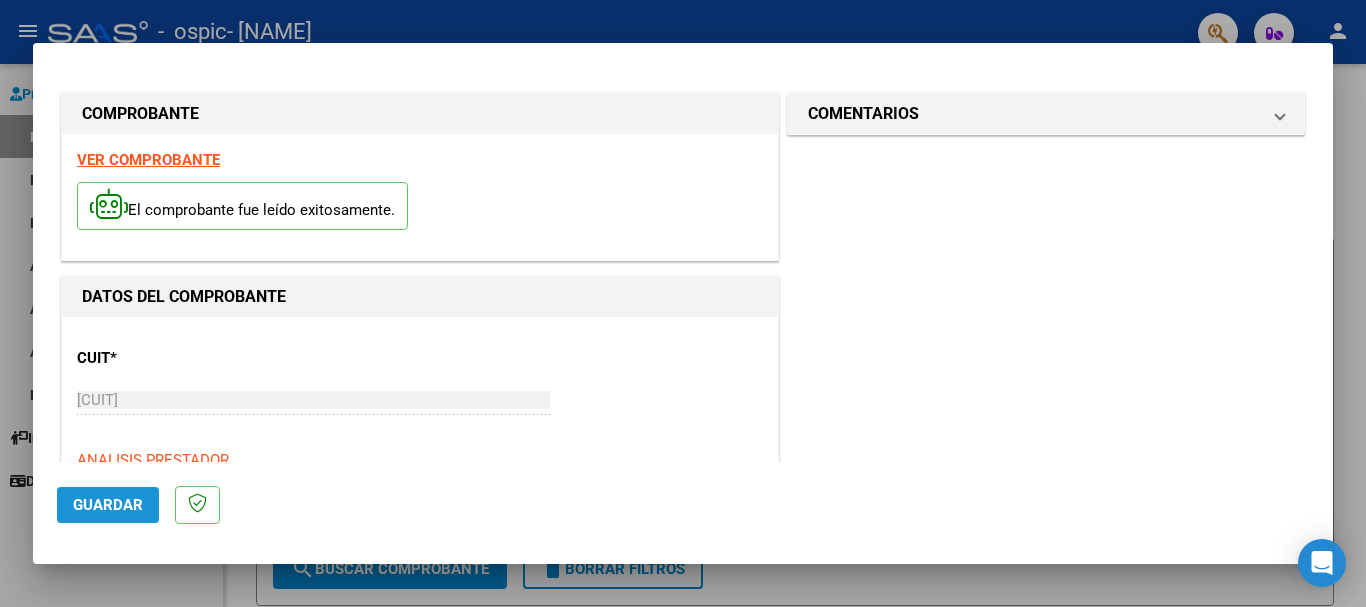 click on "Guardar" 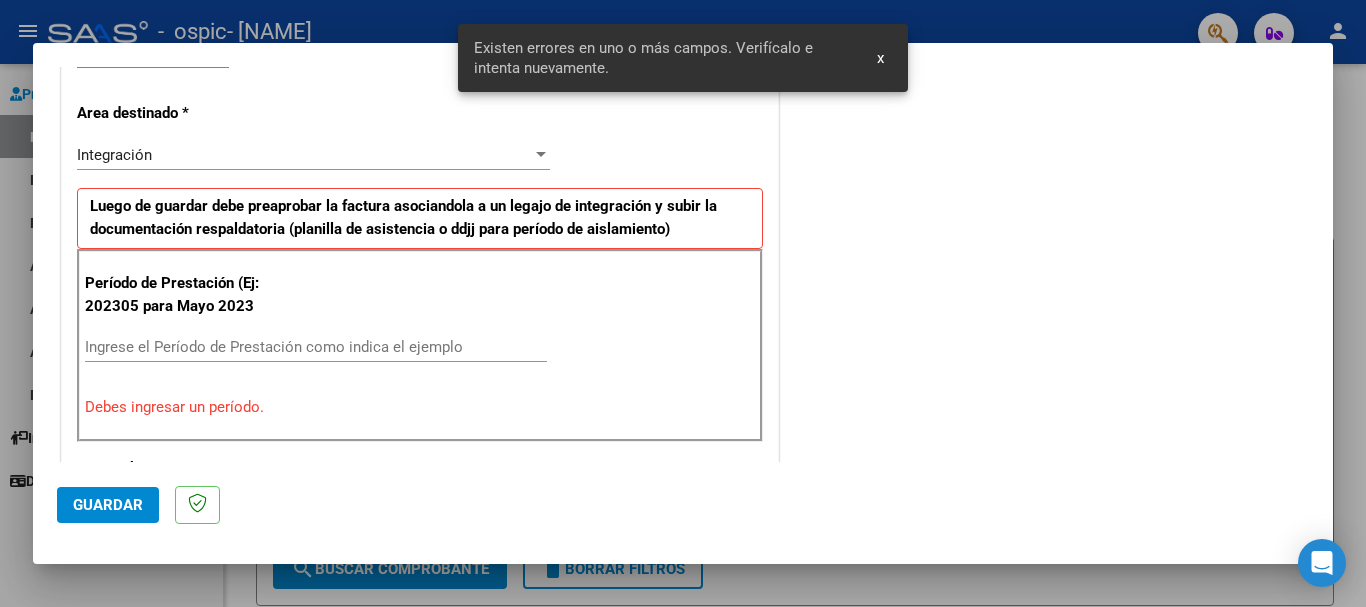 scroll, scrollTop: 462, scrollLeft: 0, axis: vertical 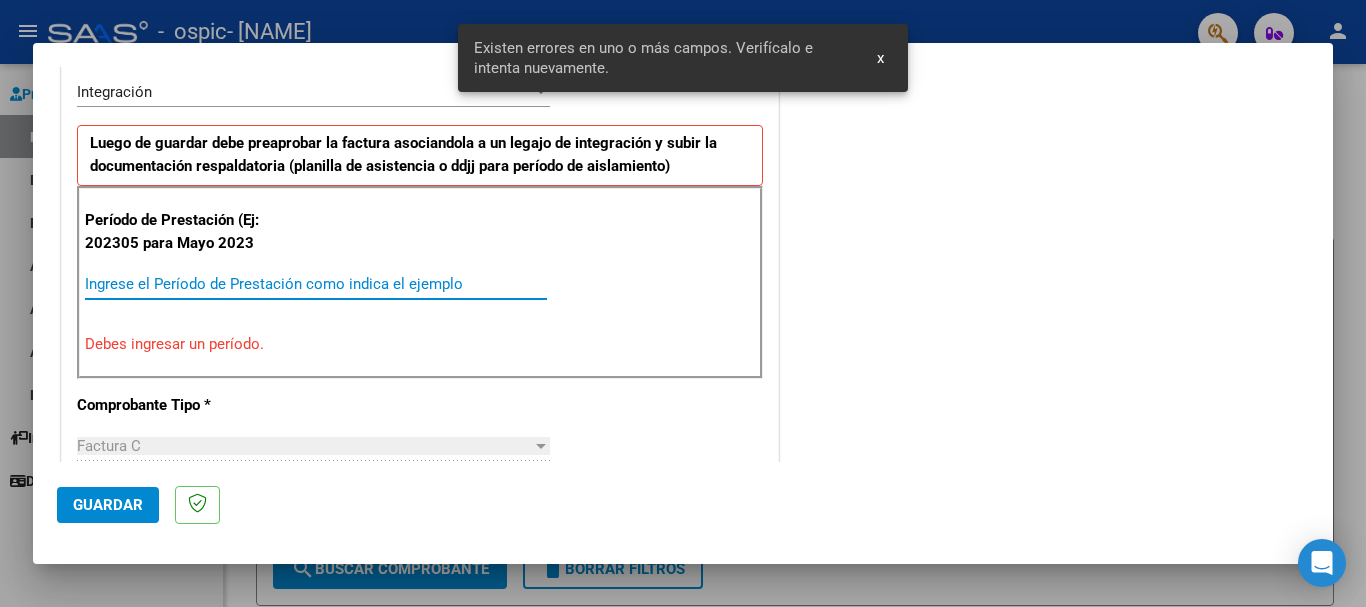 click on "Ingrese el Período de Prestación como indica el ejemplo" at bounding box center (316, 284) 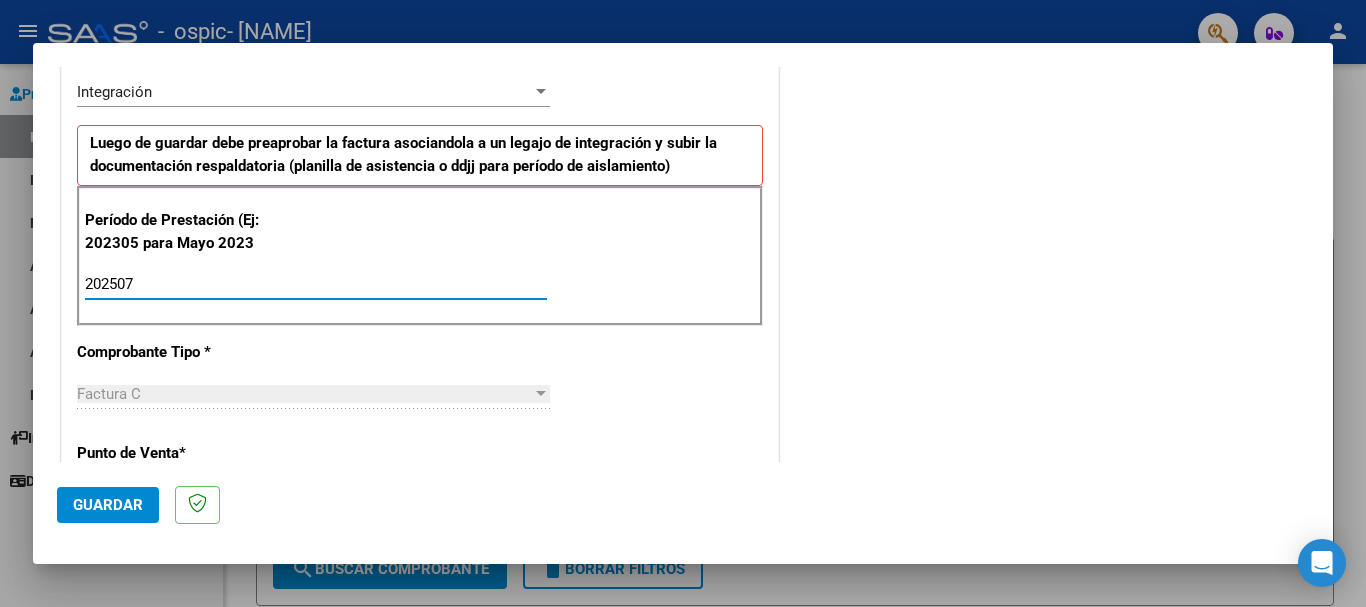 type on "202507" 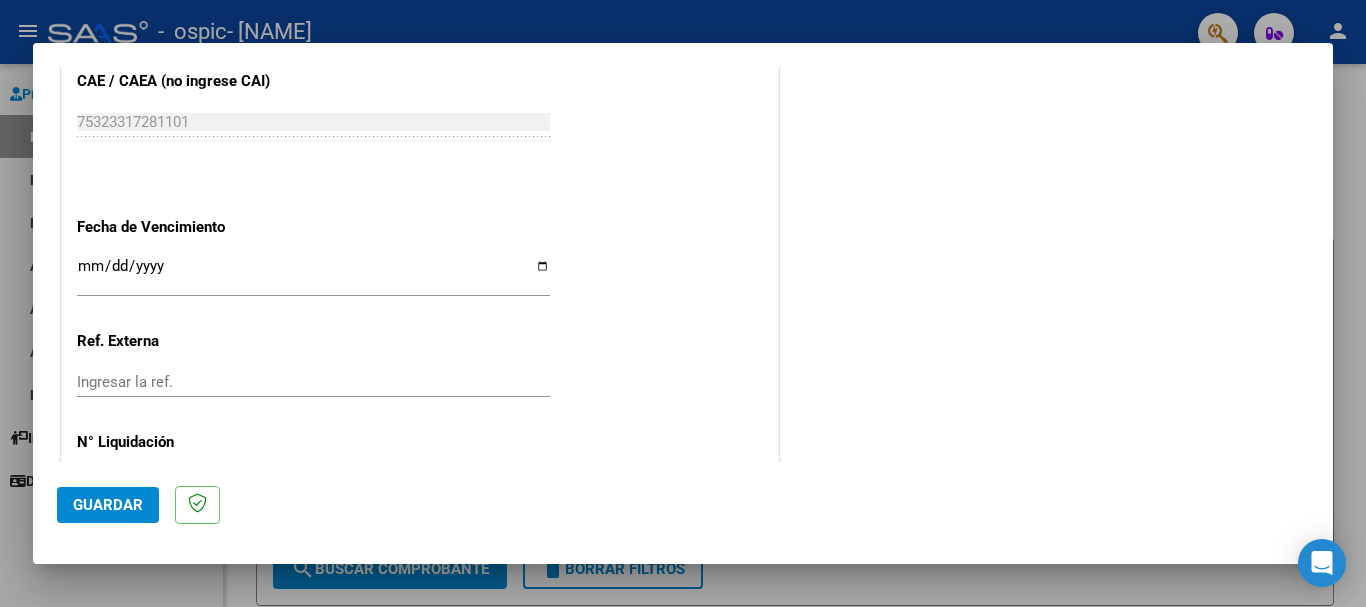 scroll, scrollTop: 1262, scrollLeft: 0, axis: vertical 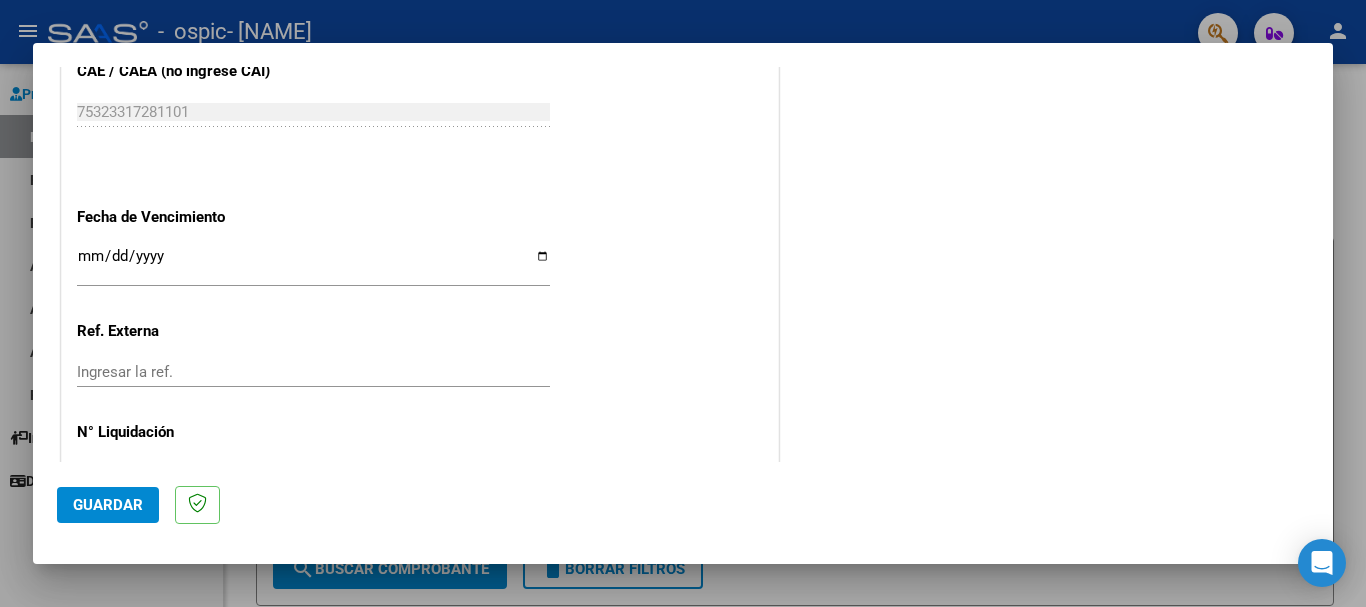 click on "Ingresar la fecha" 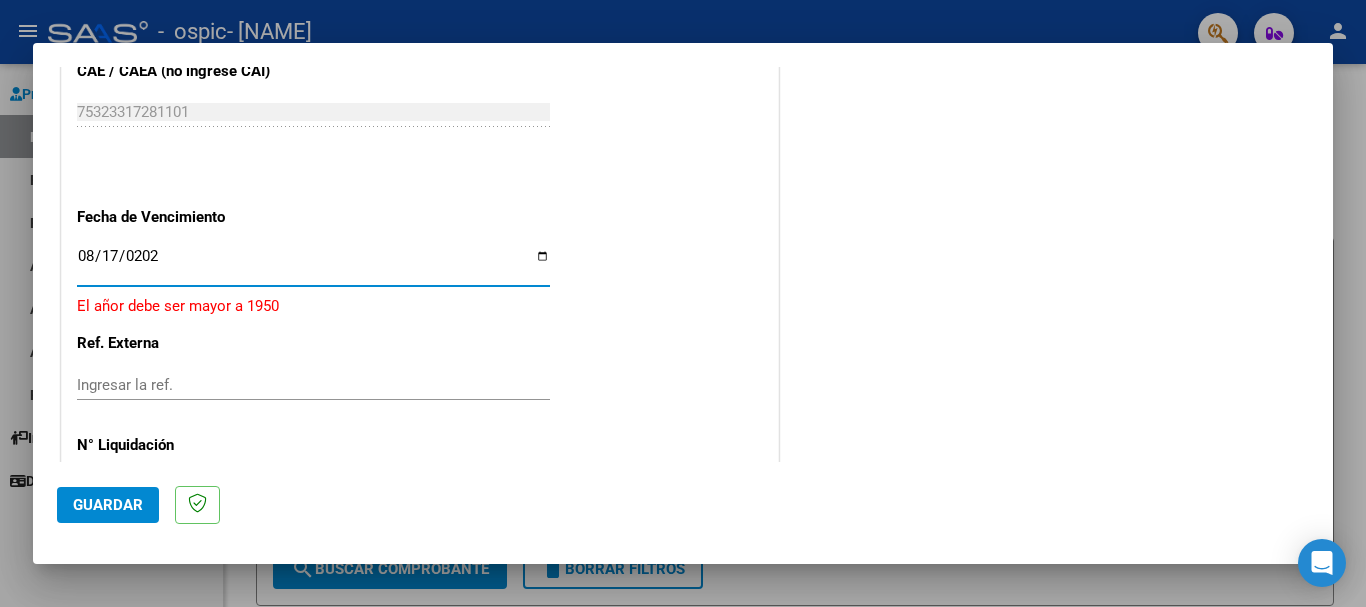 type on "2025-08-17" 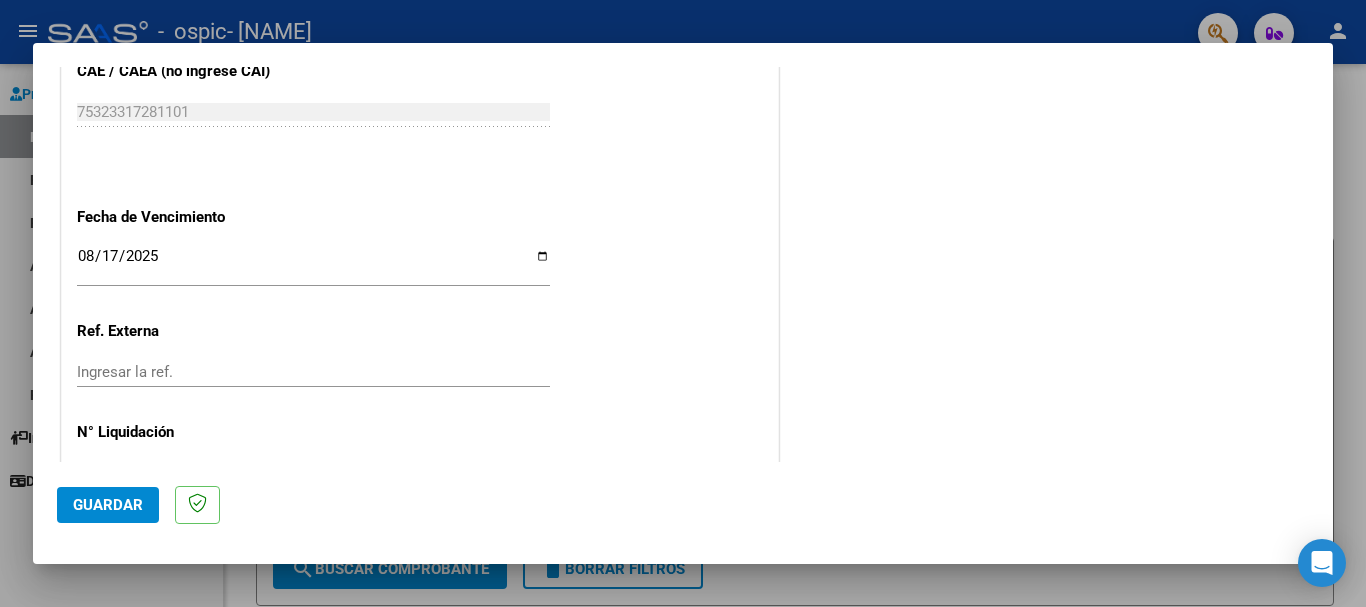 scroll, scrollTop: 1327, scrollLeft: 0, axis: vertical 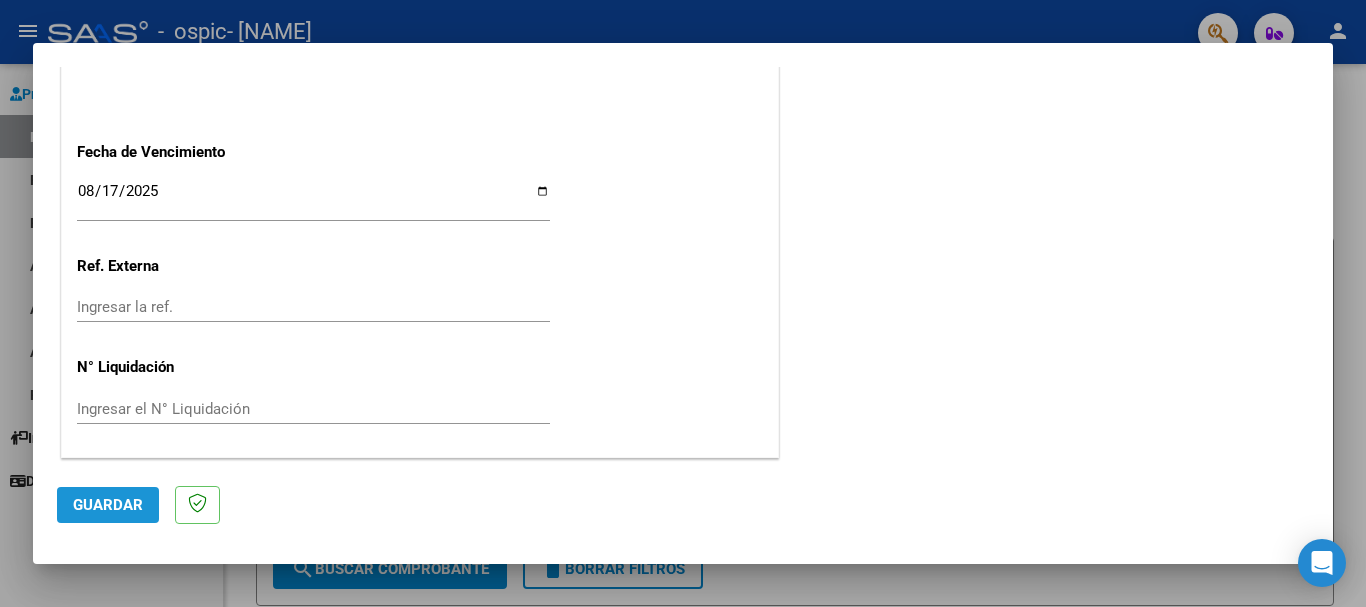 click on "Guardar" 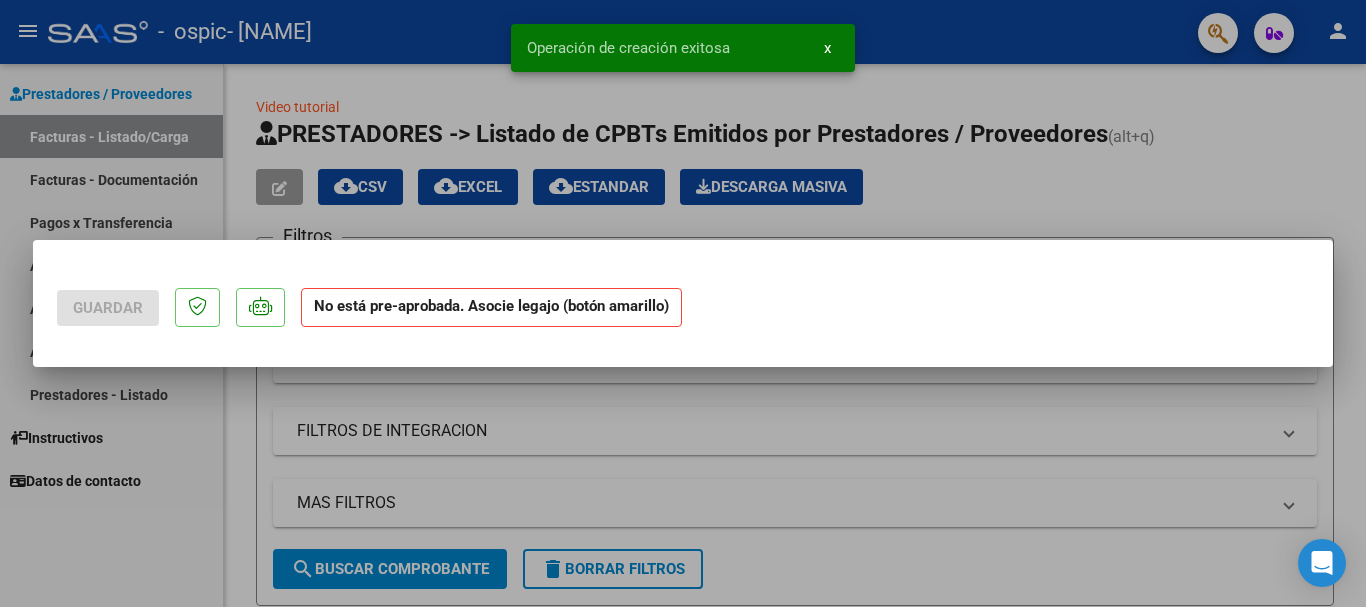 scroll, scrollTop: 0, scrollLeft: 0, axis: both 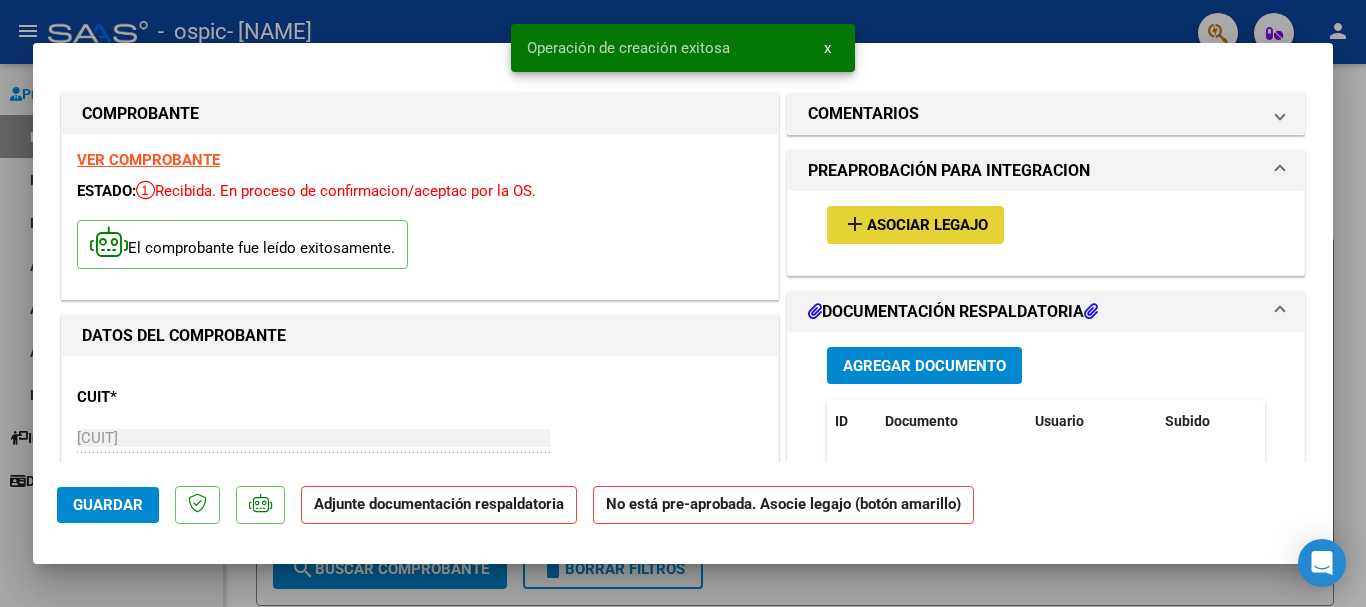 click on "Asociar Legajo" at bounding box center [927, 226] 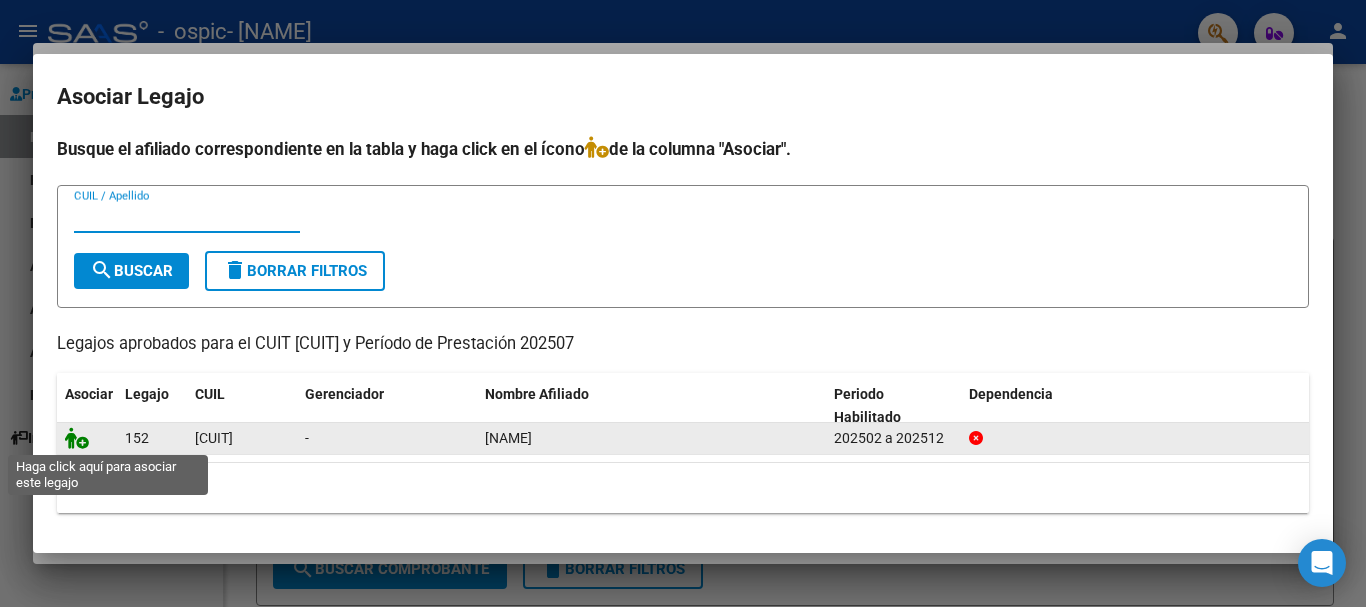 click 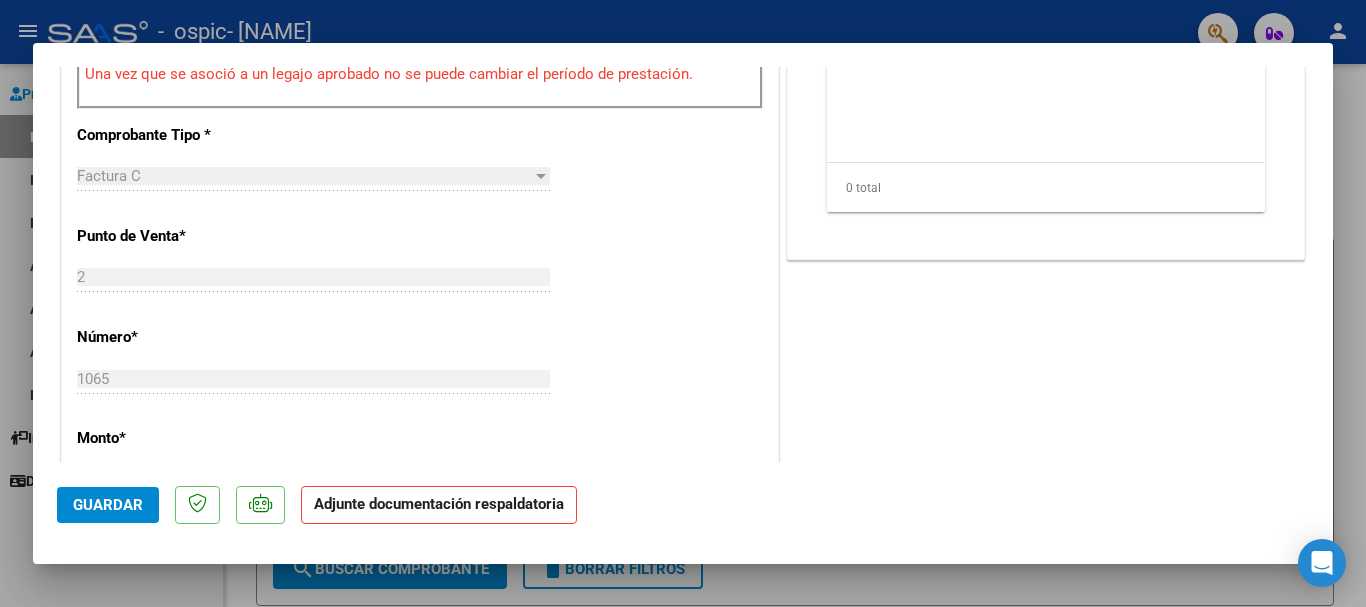 scroll, scrollTop: 877, scrollLeft: 0, axis: vertical 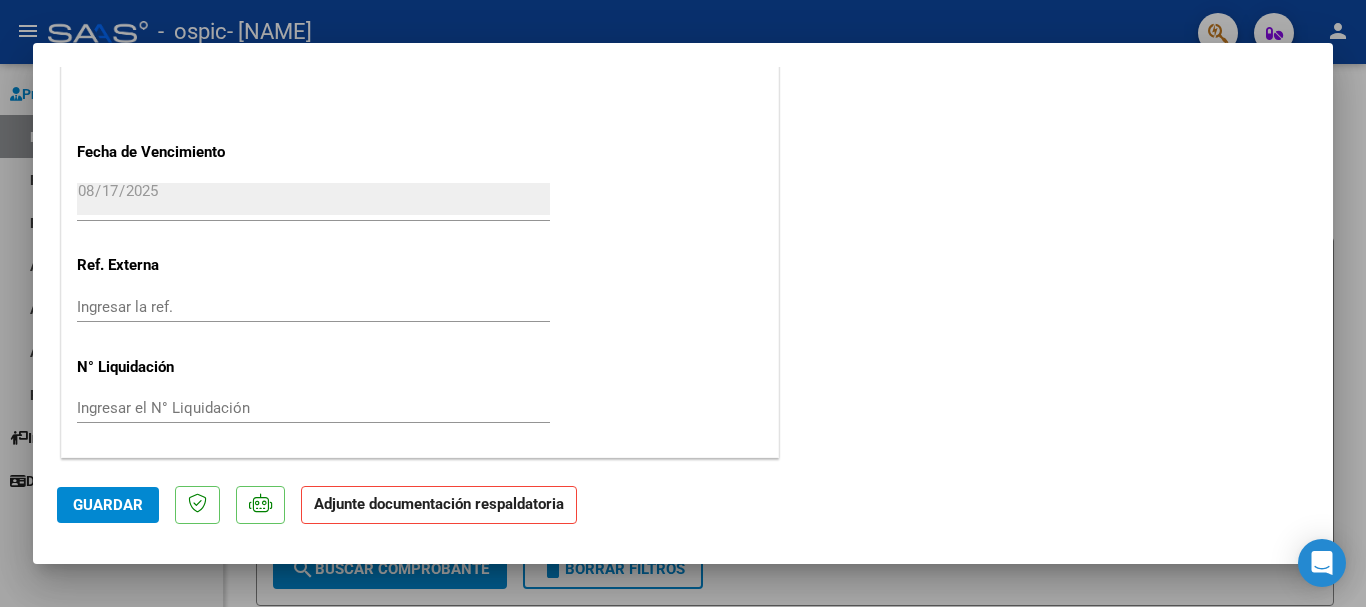 click on "Adjunte documentación respaldatoria" 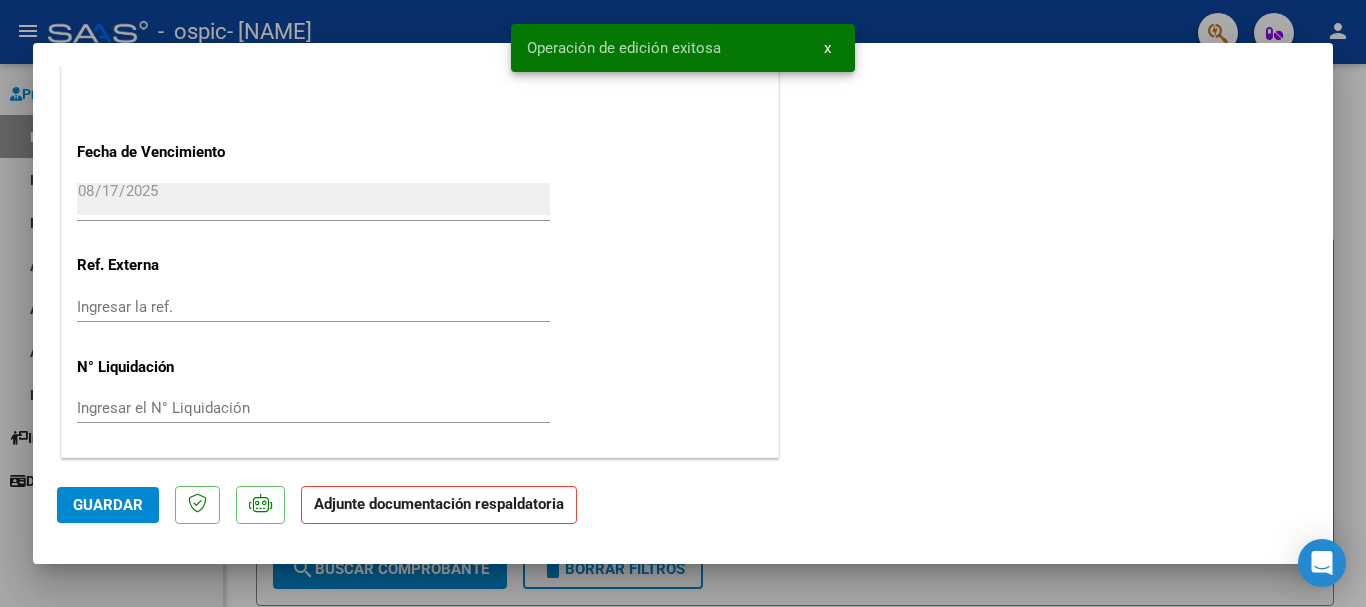 click on "Adjunte documentación respaldatoria" 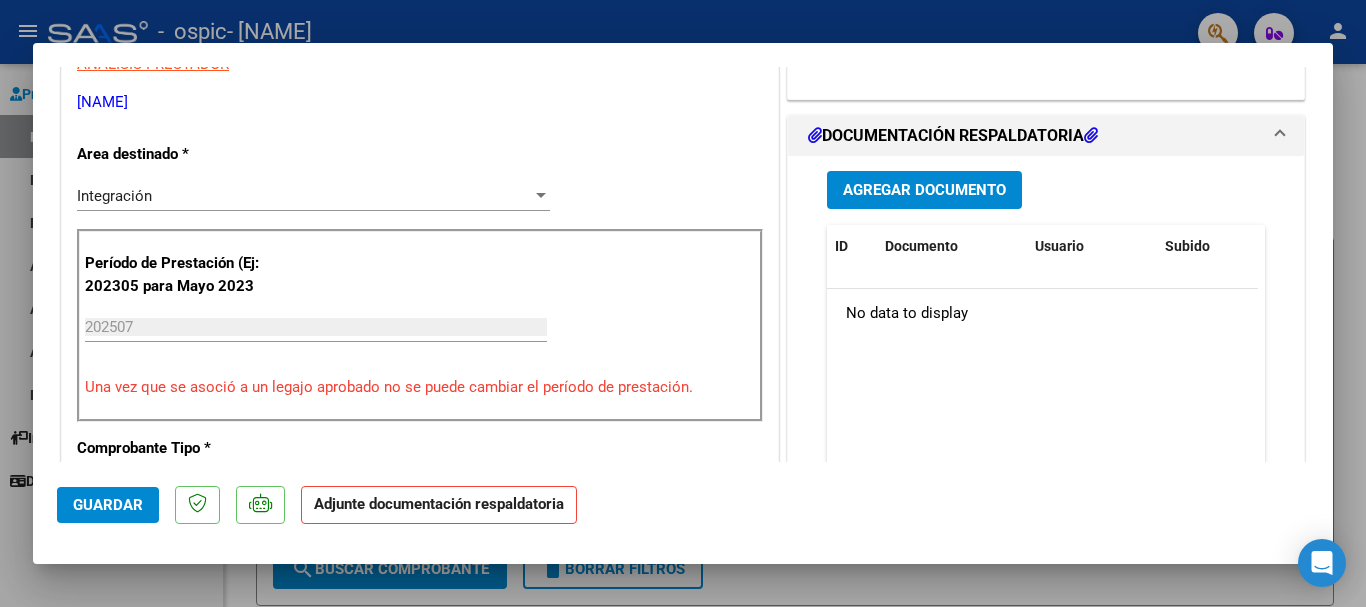 scroll, scrollTop: 234, scrollLeft: 0, axis: vertical 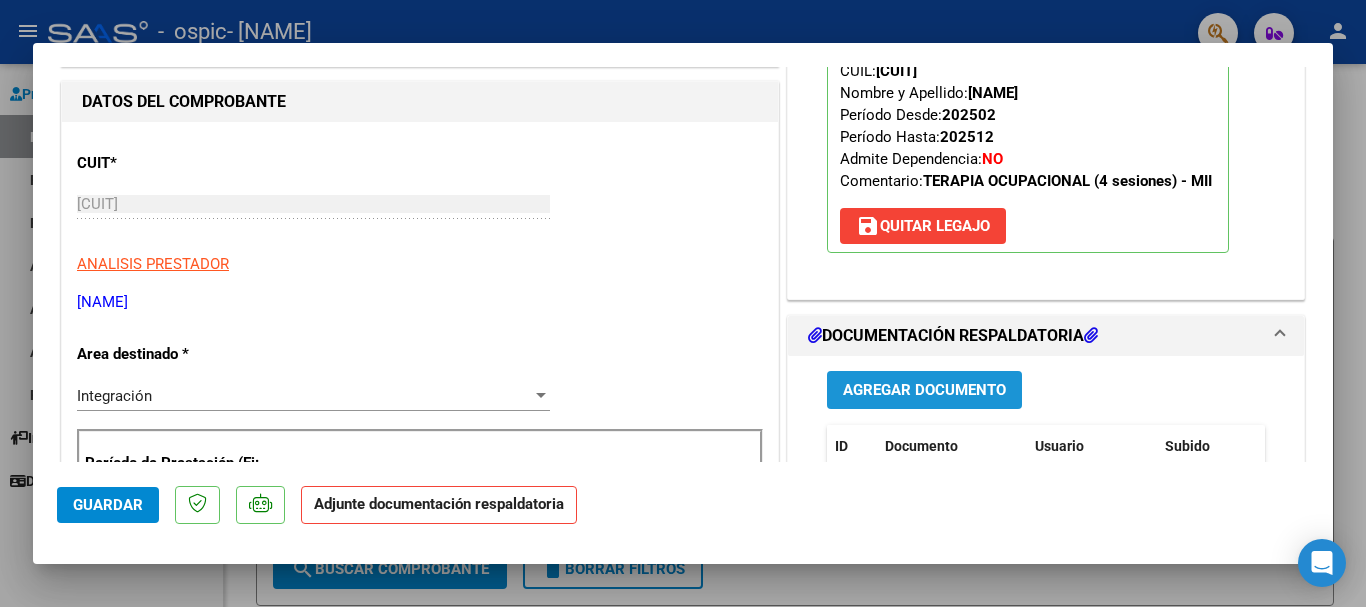 click on "Agregar Documento" at bounding box center (924, 391) 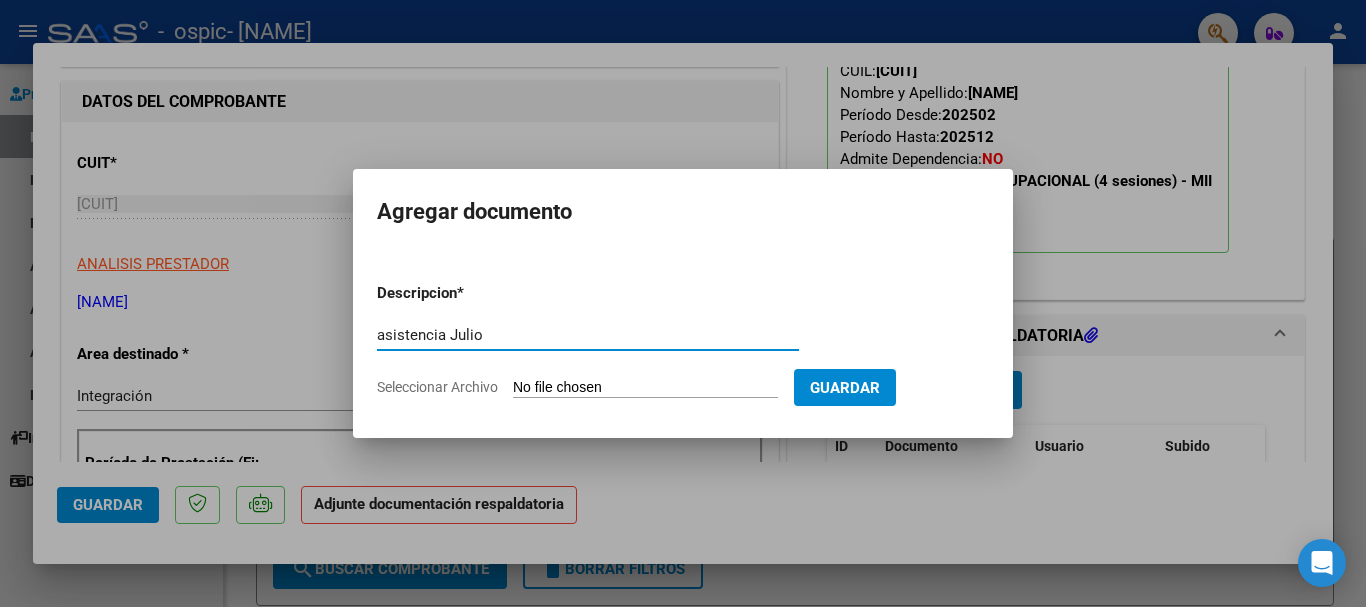 type on "asistencia Julio" 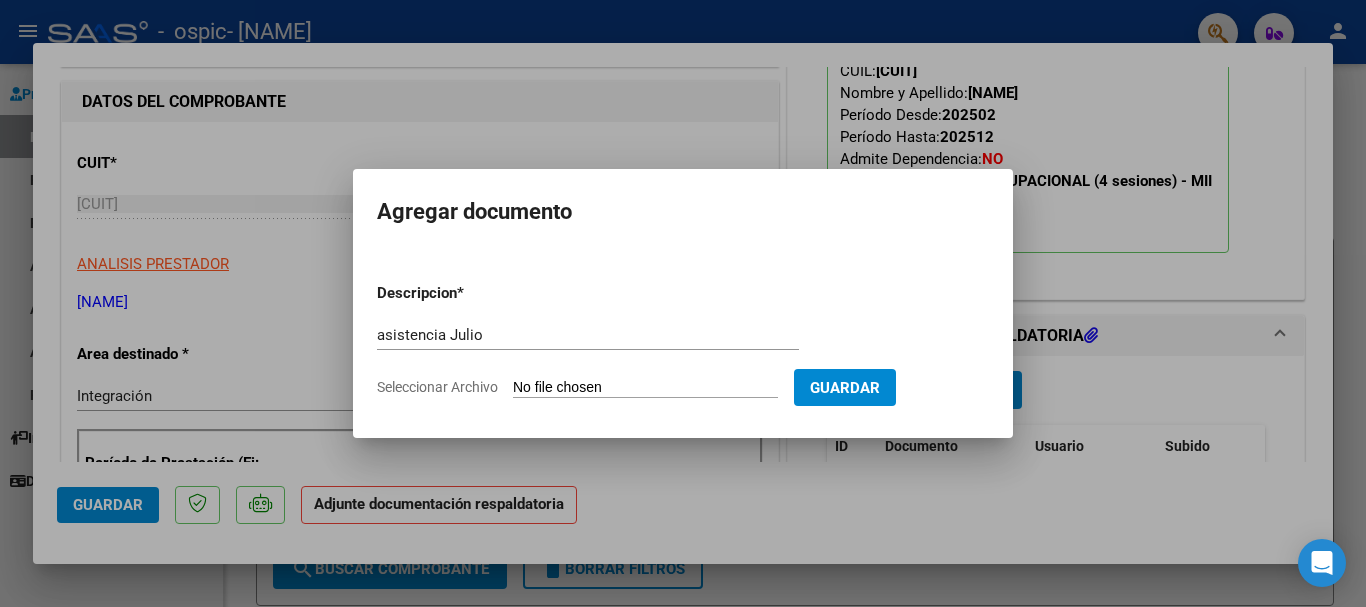 click on "Seleccionar Archivo" at bounding box center (645, 388) 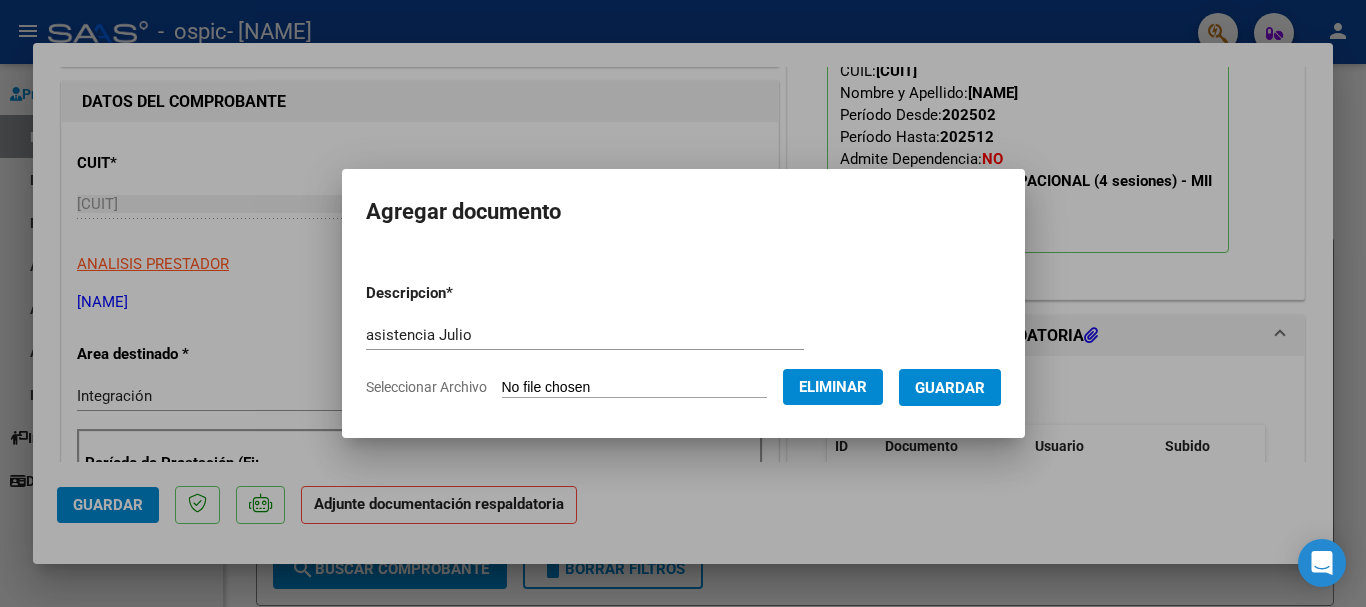 click on "Guardar" at bounding box center (950, 388) 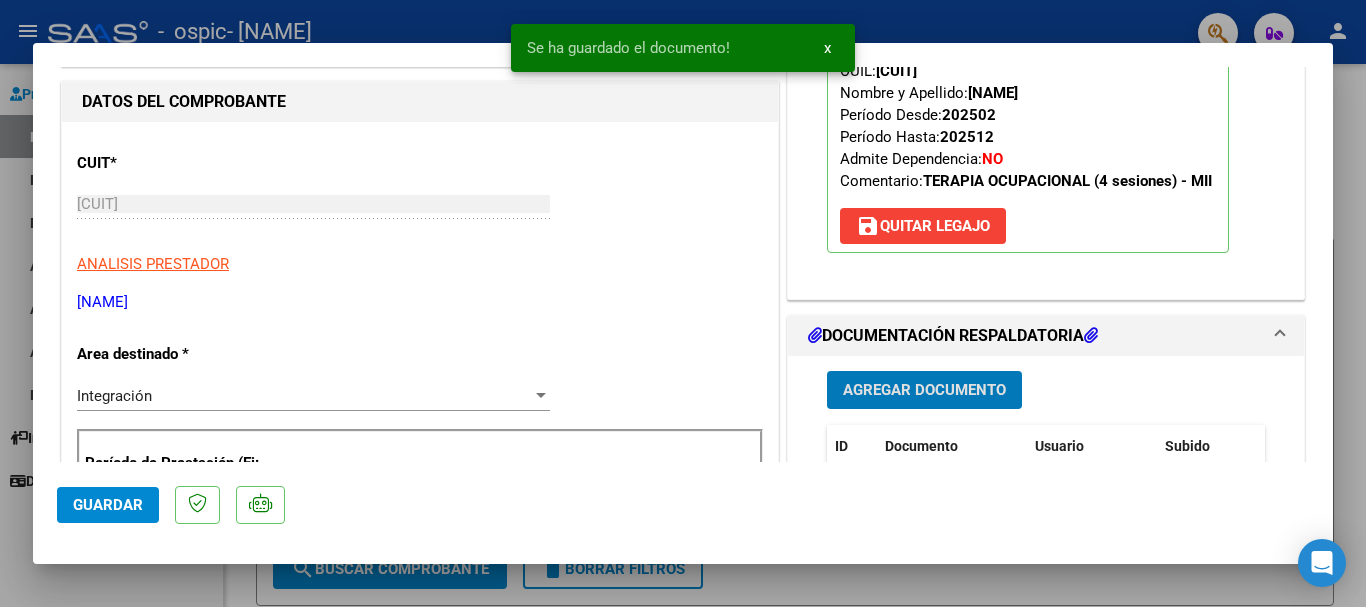 click on "Agregar Documento" at bounding box center (924, 391) 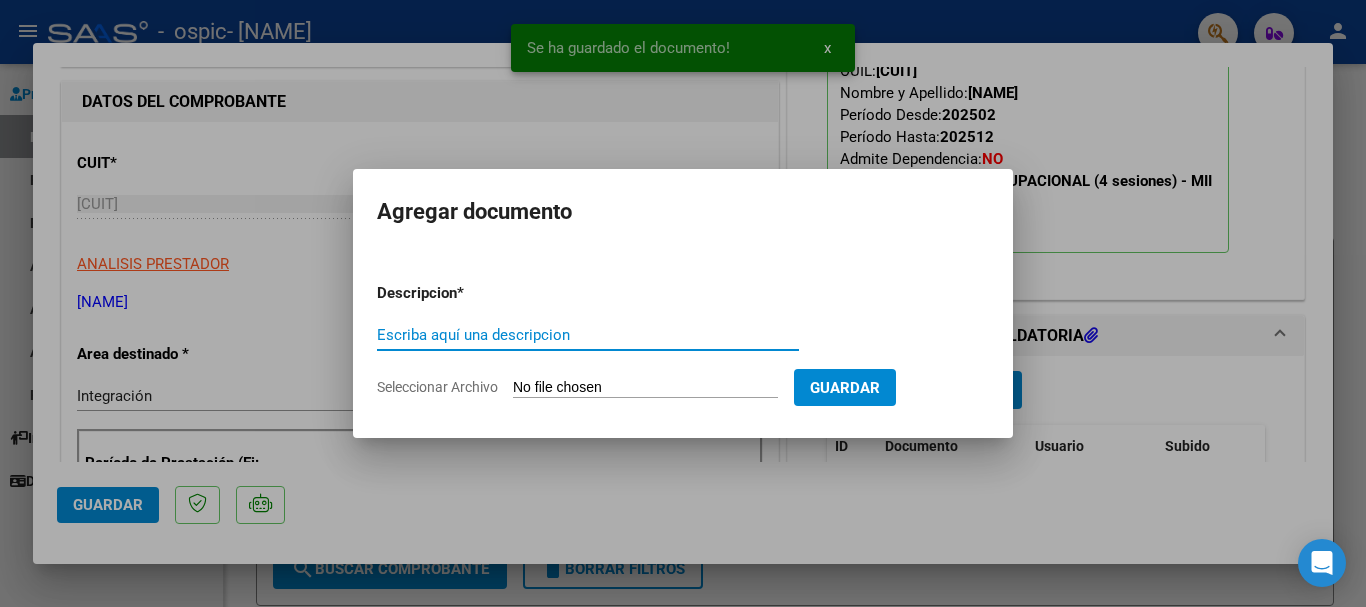 click on "Escriba aquí una descripcion" at bounding box center (588, 335) 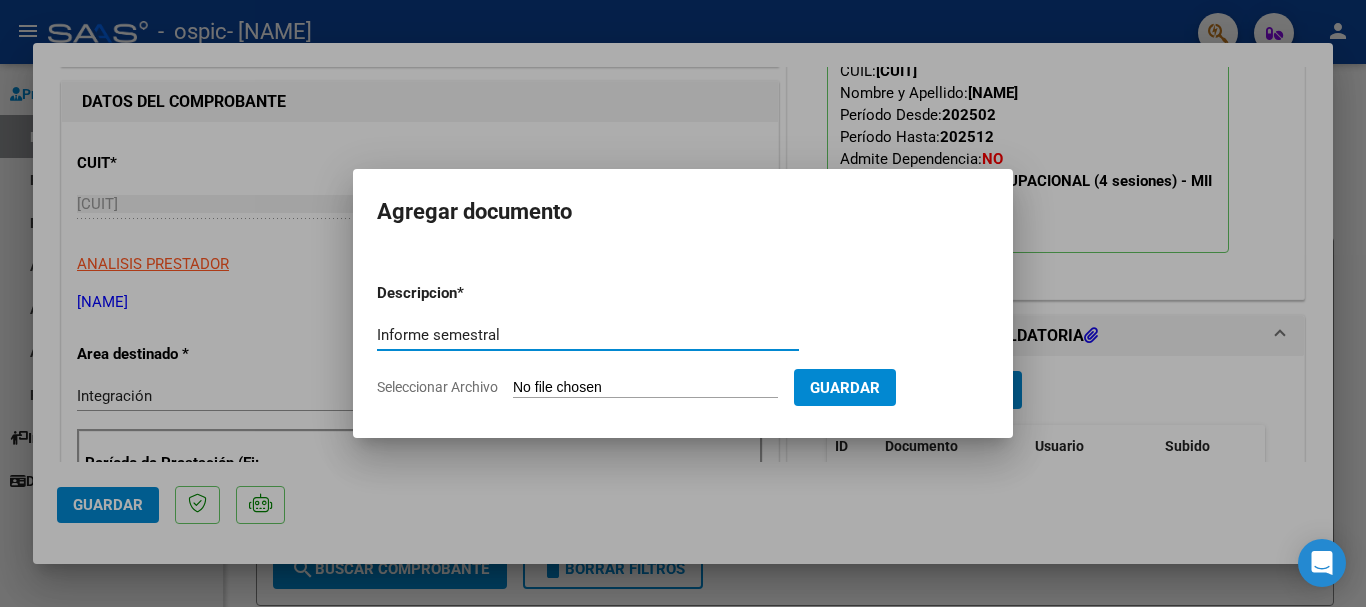 type on "Informe semestral" 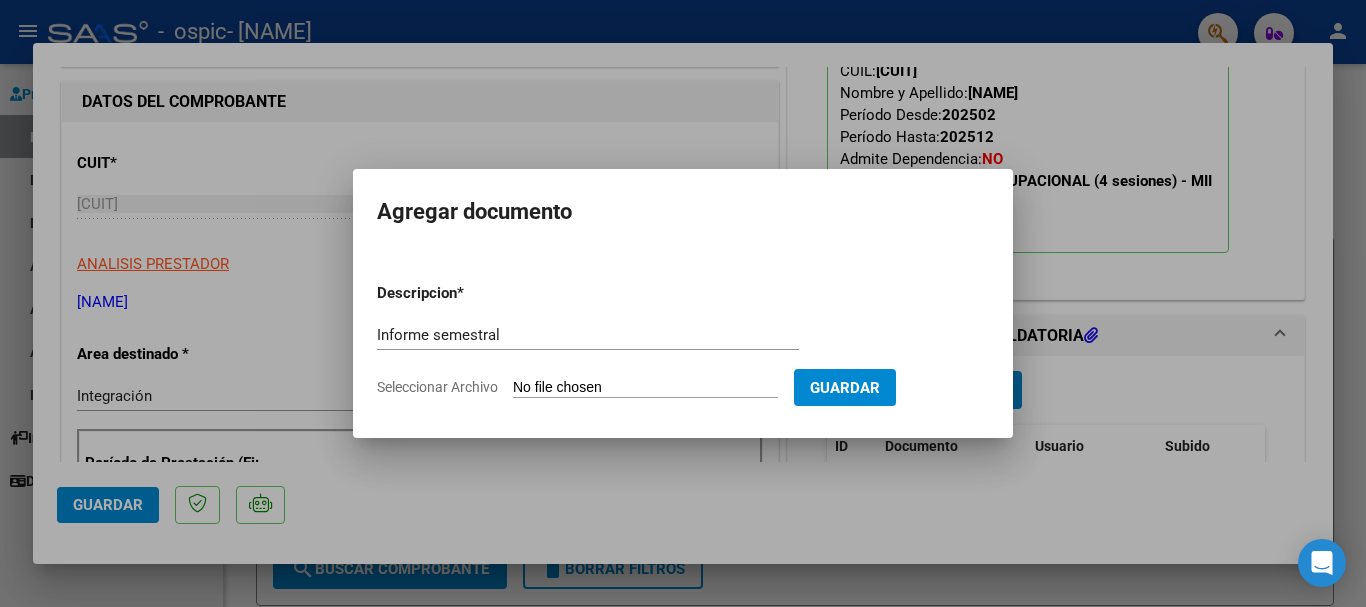 click on "Seleccionar Archivo" at bounding box center (645, 388) 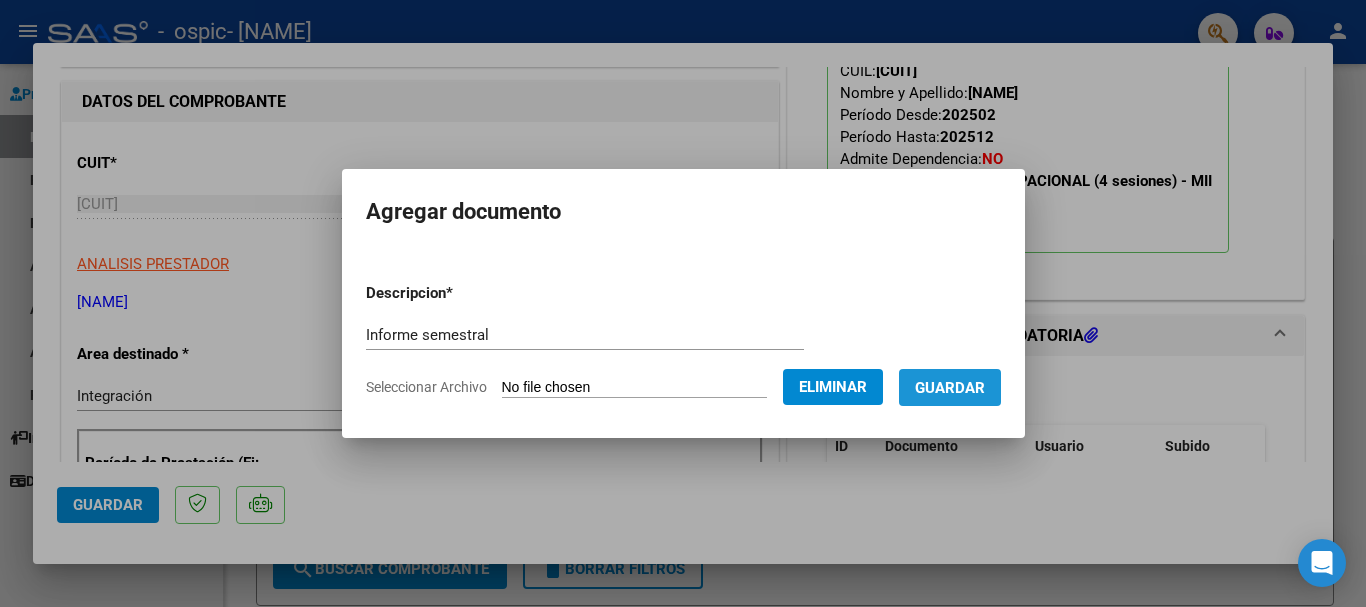 click on "Guardar" at bounding box center (950, 388) 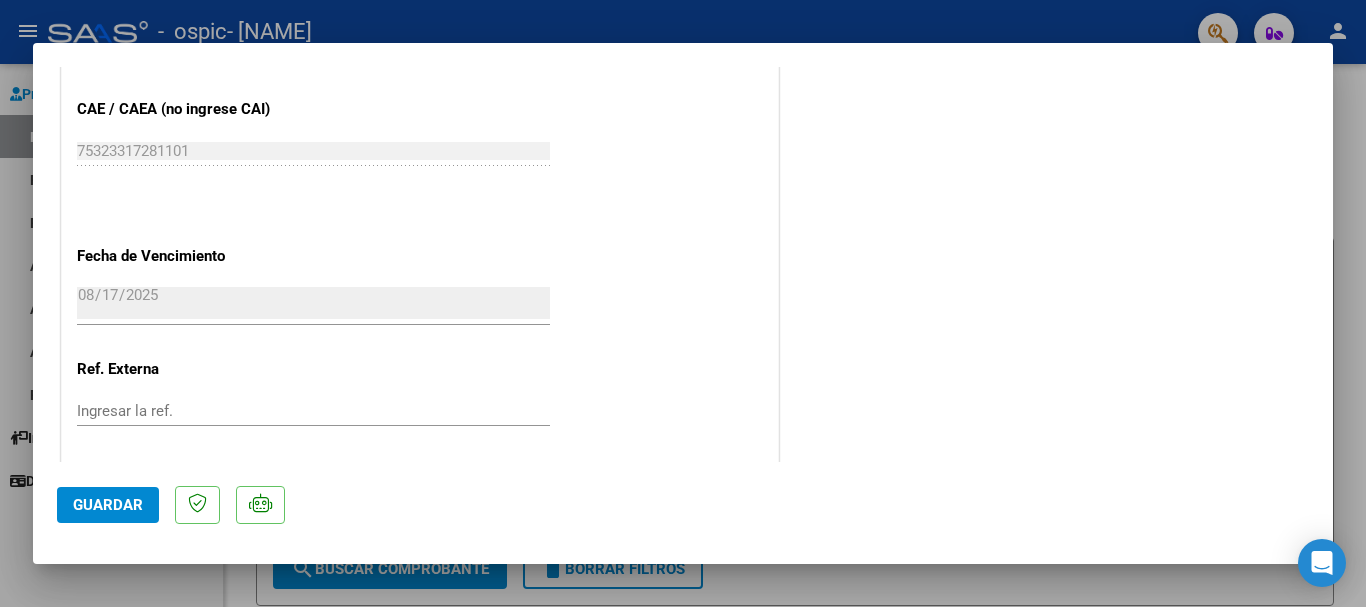 scroll, scrollTop: 1395, scrollLeft: 0, axis: vertical 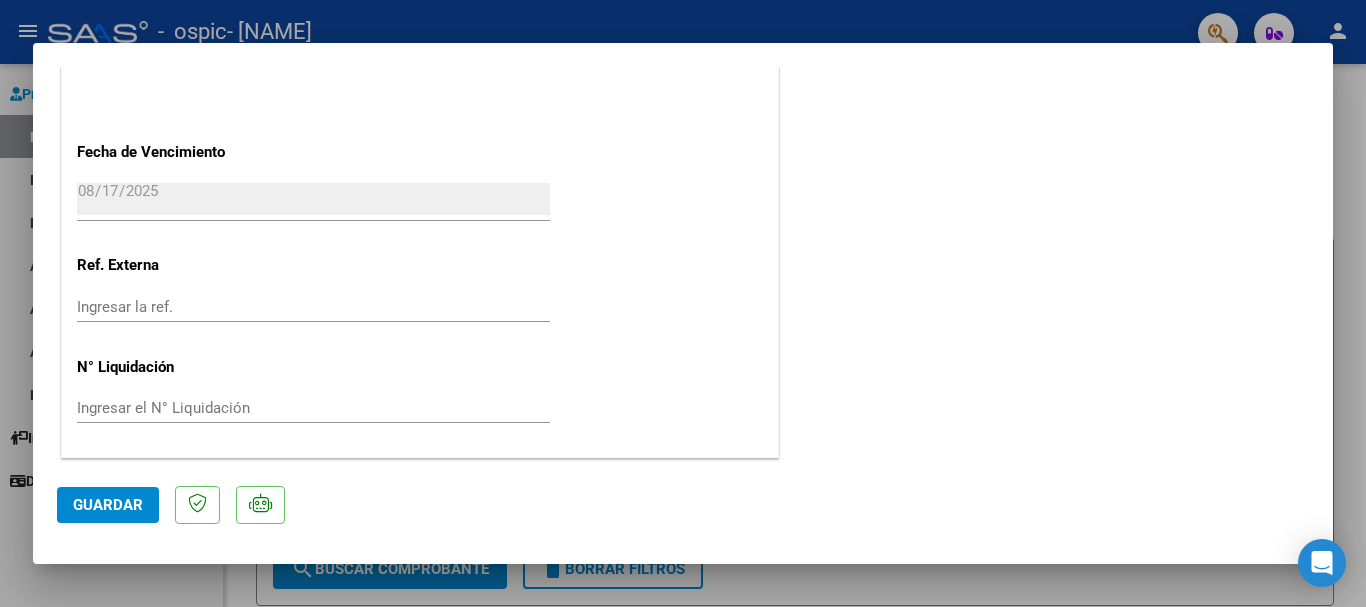 click on "Guardar" 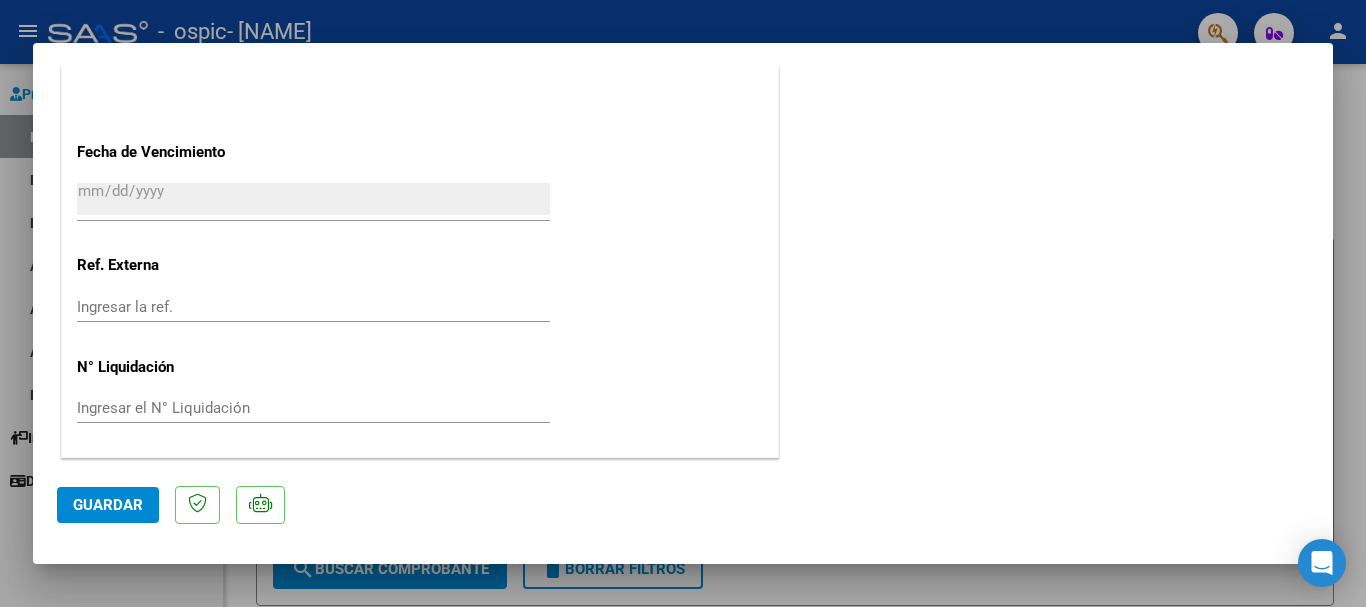 scroll, scrollTop: 1547, scrollLeft: 0, axis: vertical 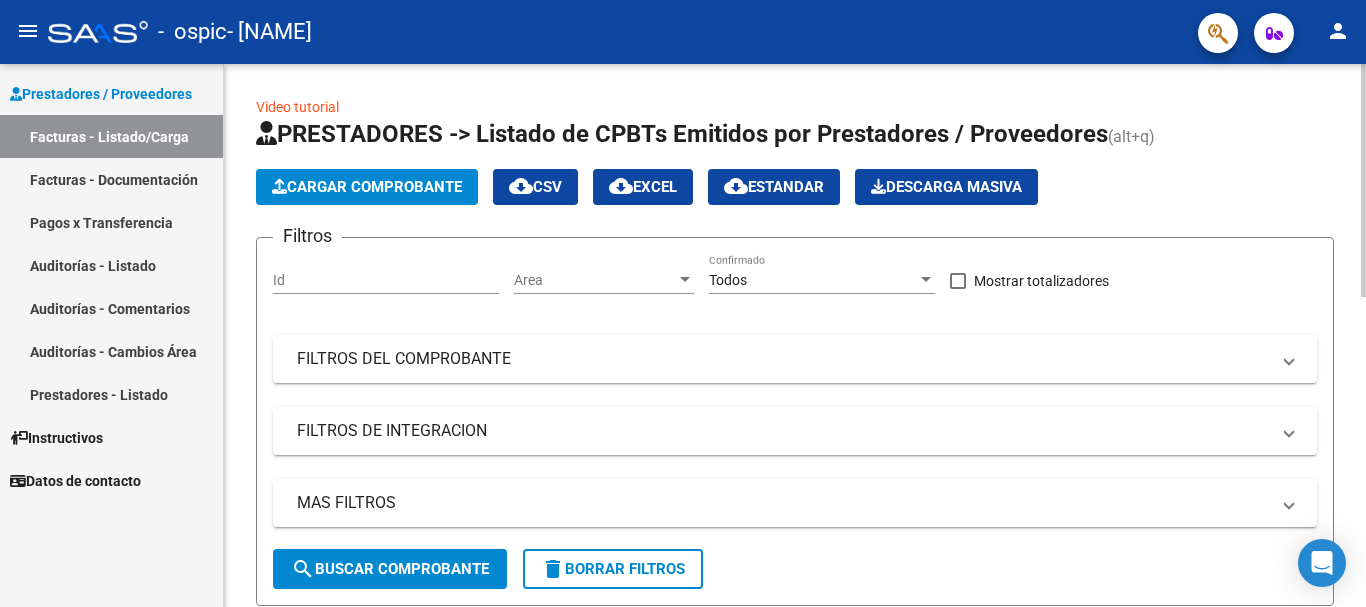 click 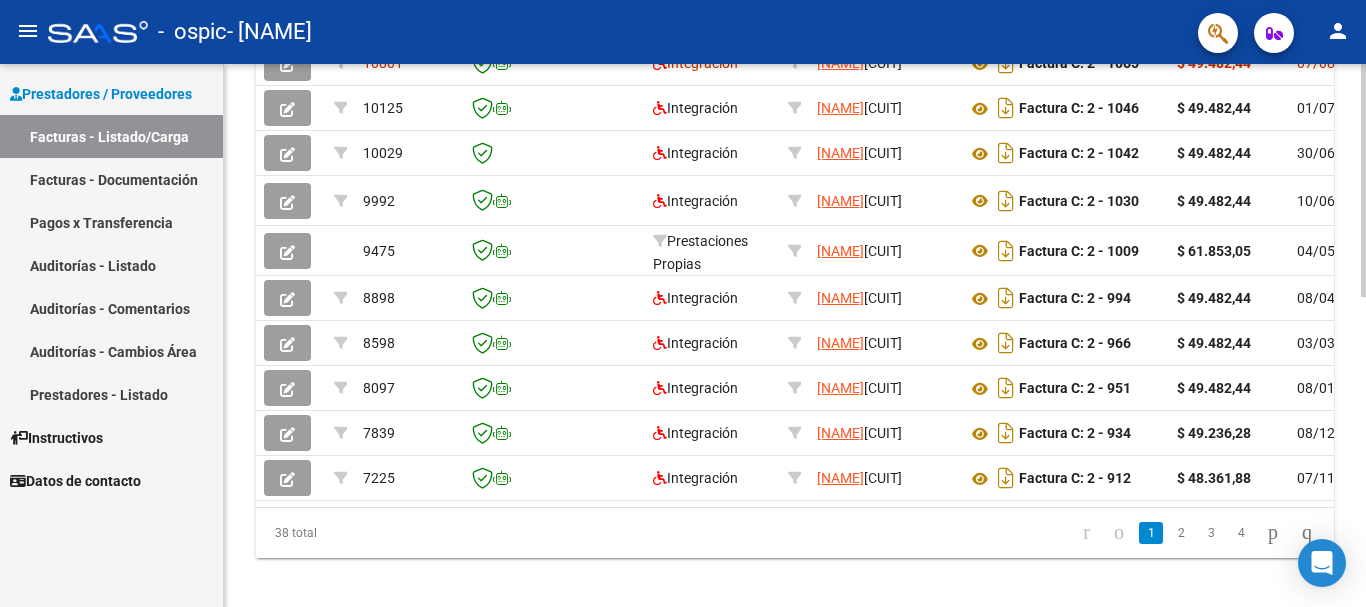 scroll, scrollTop: 663, scrollLeft: 0, axis: vertical 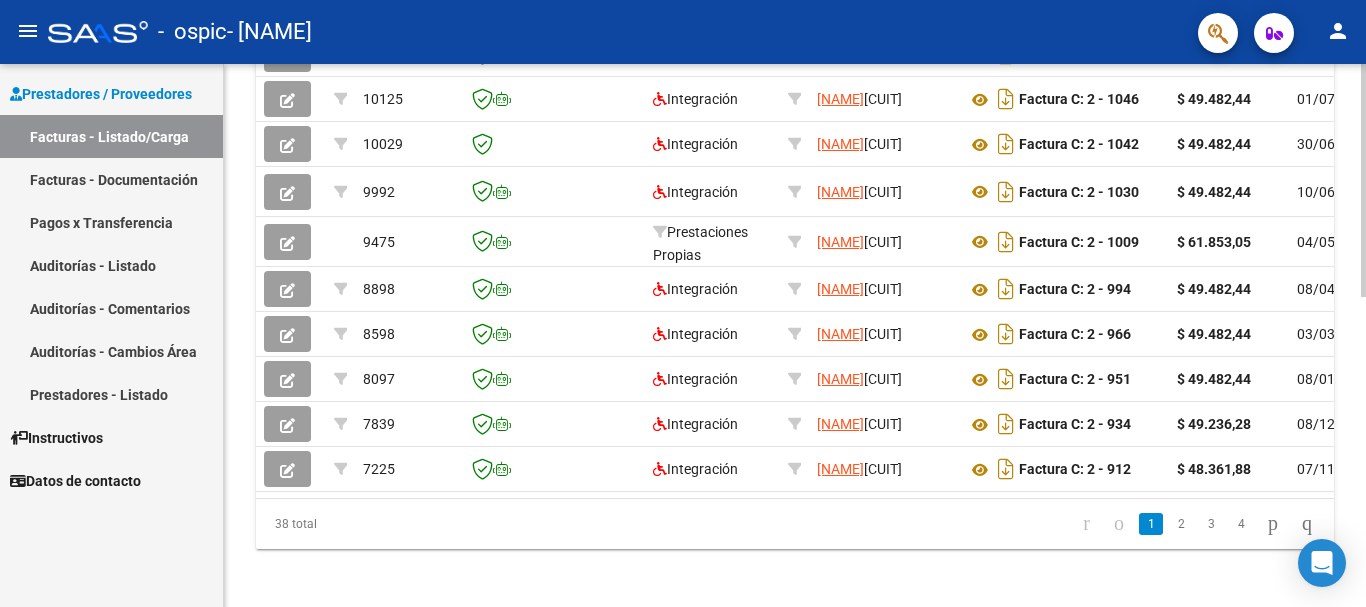 click 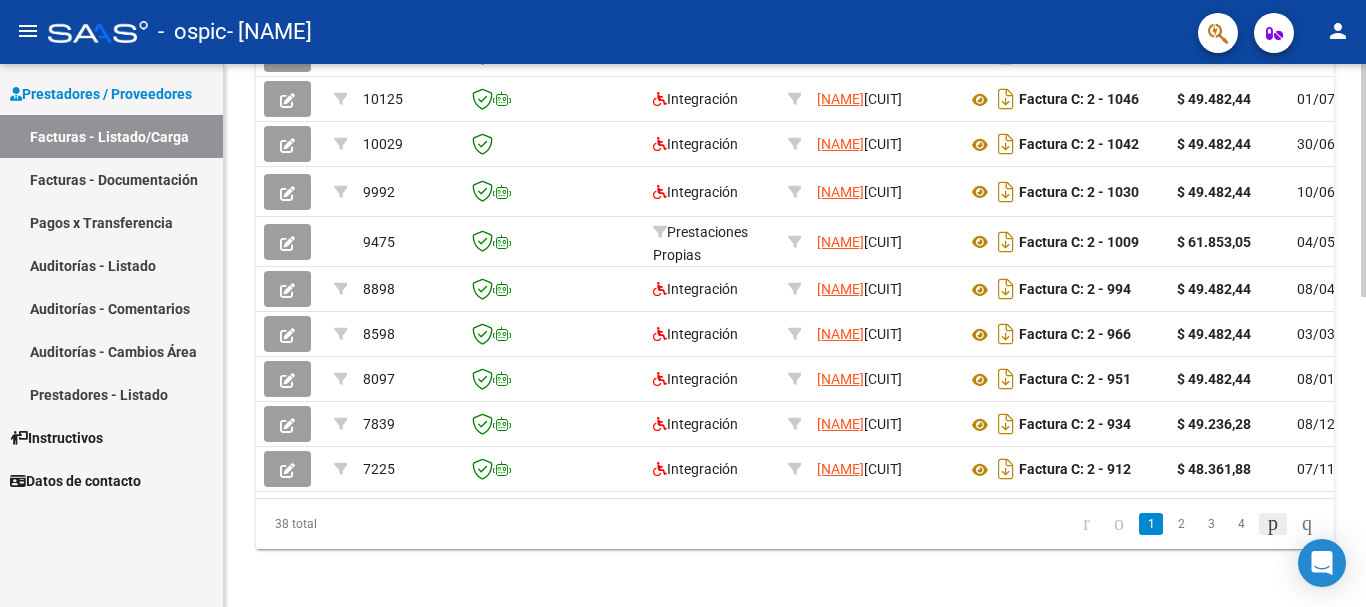 click 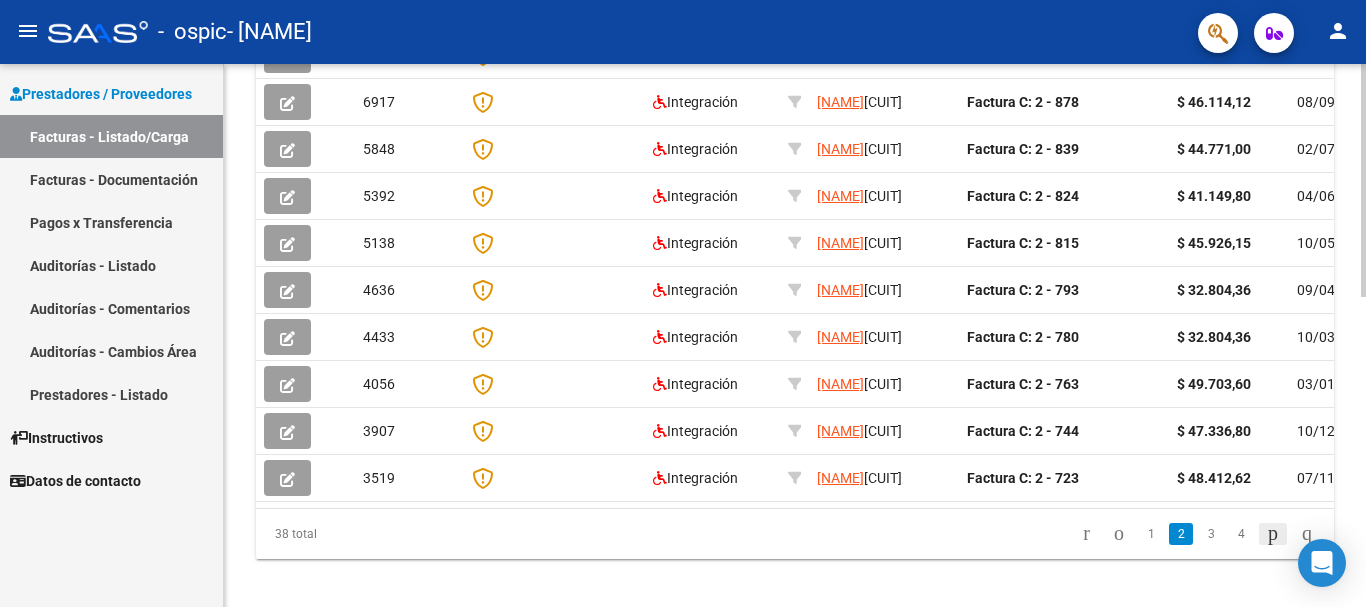 click 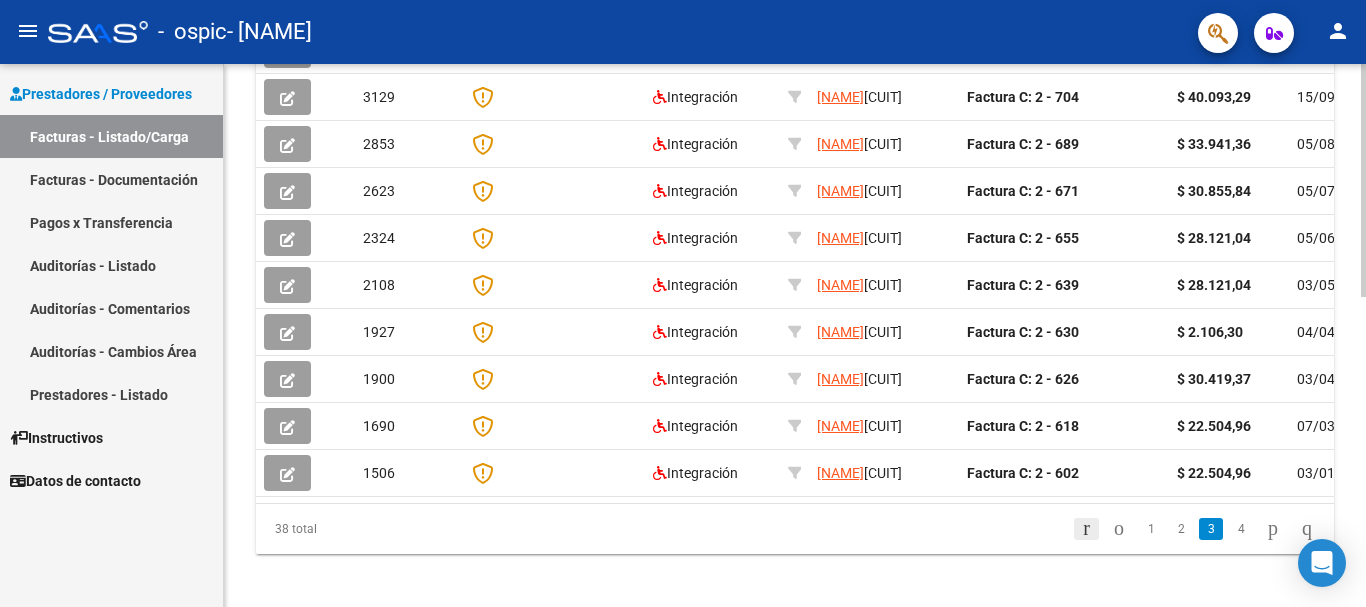scroll, scrollTop: 663, scrollLeft: 0, axis: vertical 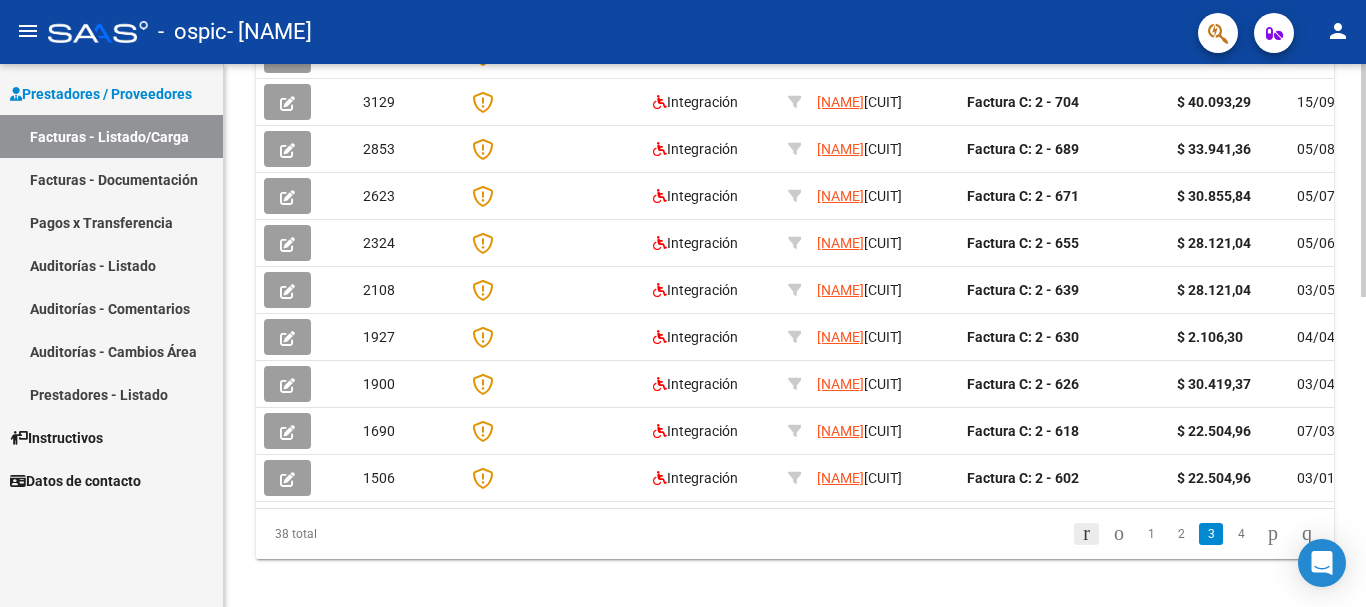 click 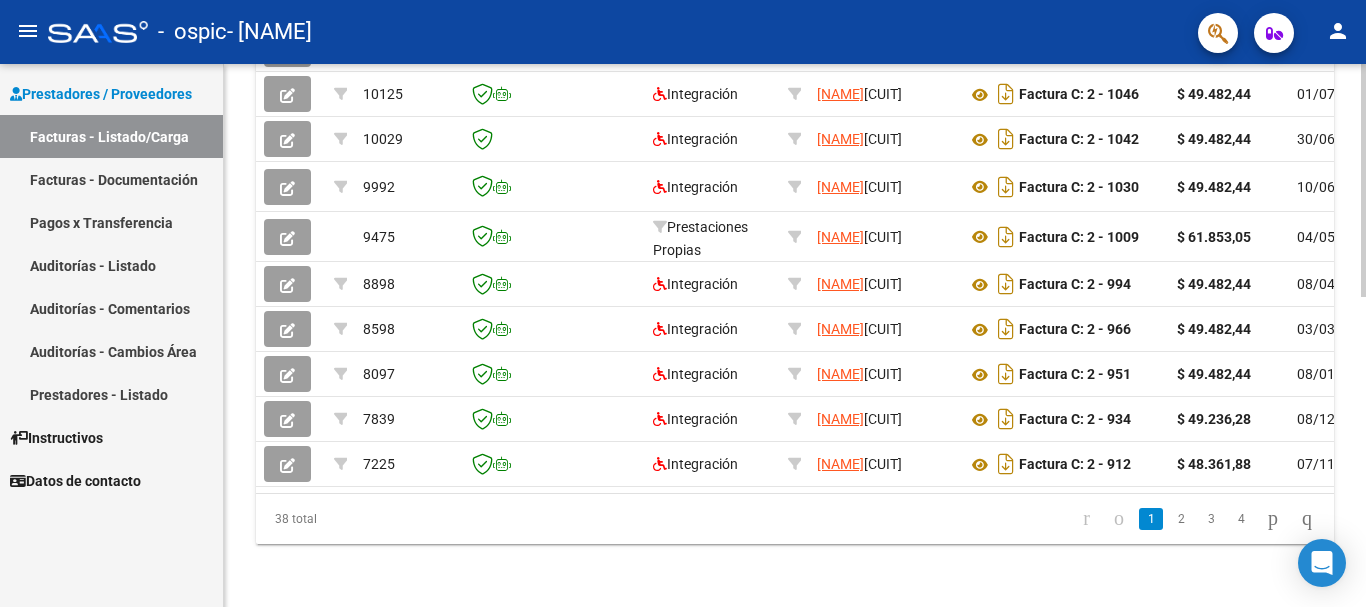 scroll, scrollTop: 663, scrollLeft: 0, axis: vertical 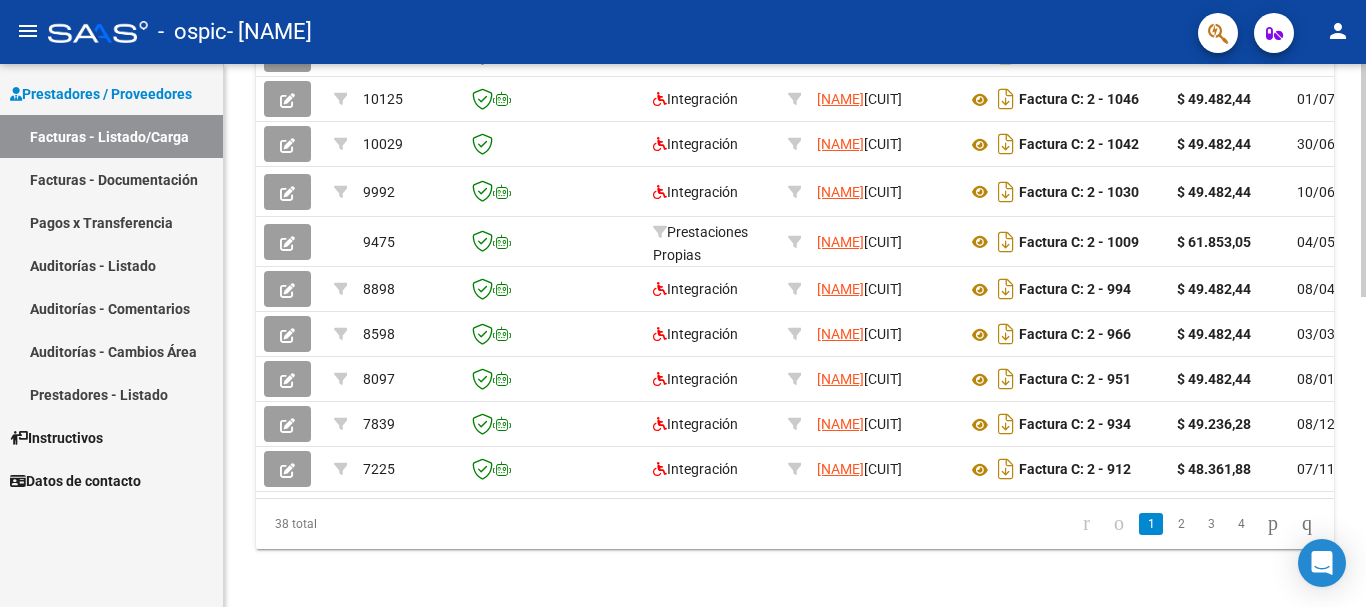 drag, startPoint x: 1295, startPoint y: 518, endPoint x: 1028, endPoint y: 534, distance: 267.47897 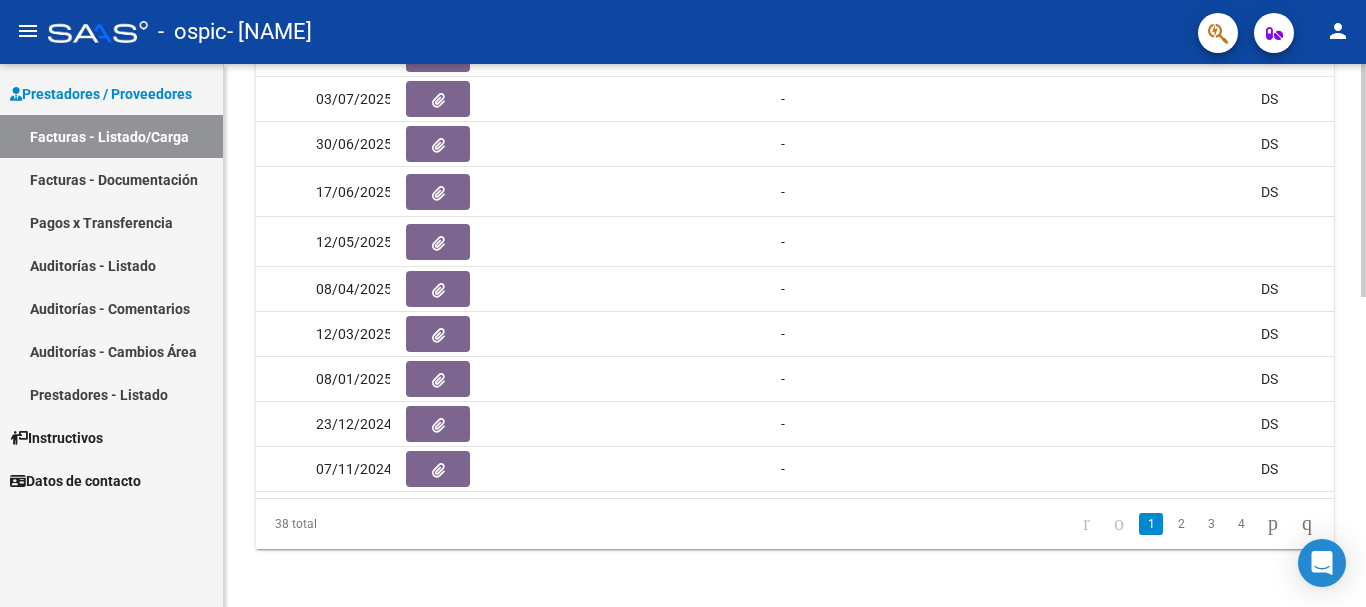 scroll, scrollTop: 0, scrollLeft: 1157, axis: horizontal 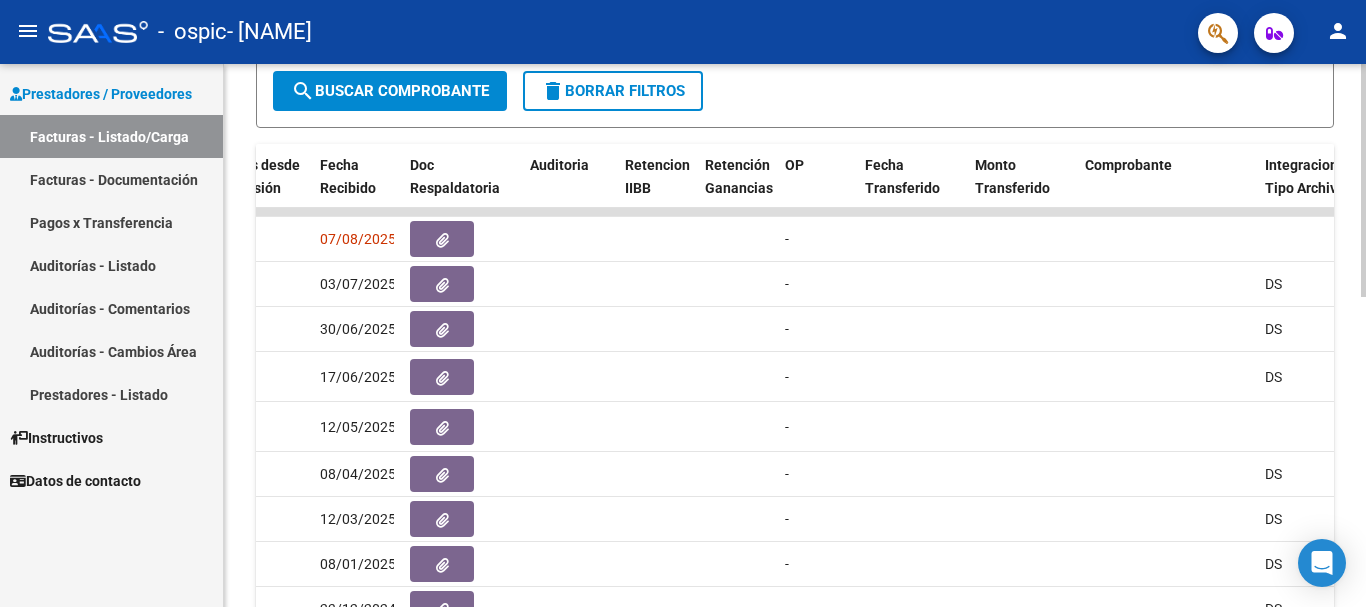 click 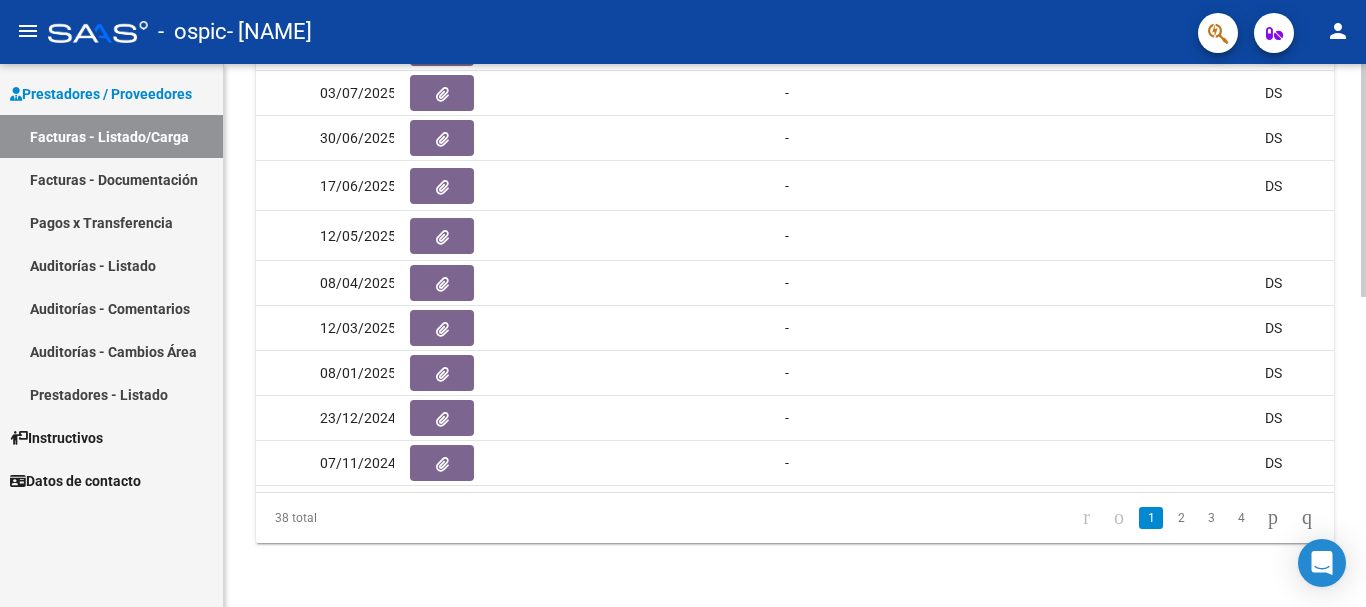 scroll, scrollTop: 681, scrollLeft: 0, axis: vertical 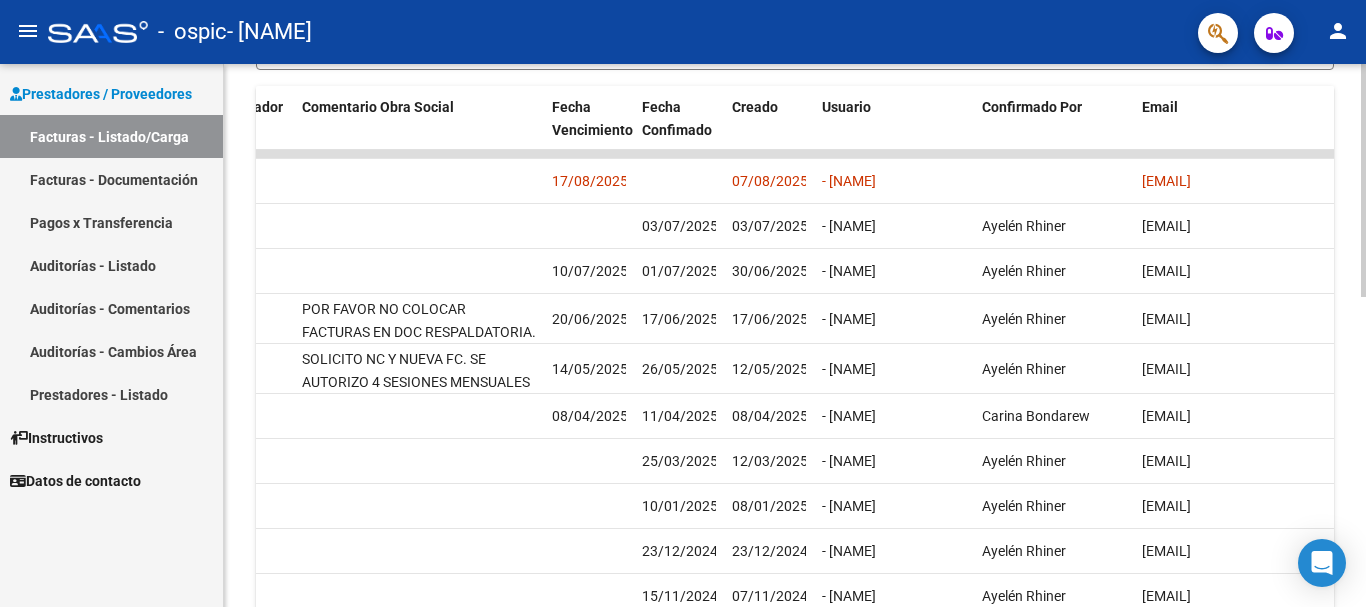 click on "Video tutorial   PRESTADORES -> Listado de CPBTs Emitidos por Prestadores / Proveedores (alt+q)   Cargar Comprobante
cloud_download  CSV  cloud_download  EXCEL  cloud_download  Estandar   Descarga Masiva
Filtros Id Area Area Todos Confirmado   Mostrar totalizadores   FILTROS DEL COMPROBANTE  Comprobante Tipo Comprobante Tipo Start date – End date Fec. Comprobante Desde / Hasta Días Emisión Desde(cant. días) Días Emisión Hasta(cant. días) CUIT / Razón Social Pto. Venta Nro. Comprobante Código SSS CAE Válido CAE Válido Todos Cargado Módulo Hosp. Todos Tiene facturacion Apócrifa Hospital Refes  FILTROS DE INTEGRACION  Período De Prestación Campos del Archivo de Rendición Devuelto x SSS (dr_envio) Todos Rendido x SSS (dr_envio) Tipo de Registro Tipo de Registro Período Presentación Período Presentación Campos del Legajo Asociado (preaprobación) Afiliado Legajo (cuil/nombre) Todos Solo facturas preaprobadas  MAS FILTROS  Todos Con Doc. Respaldatoria Todos Con Trazabilidad Todos – – 0" 